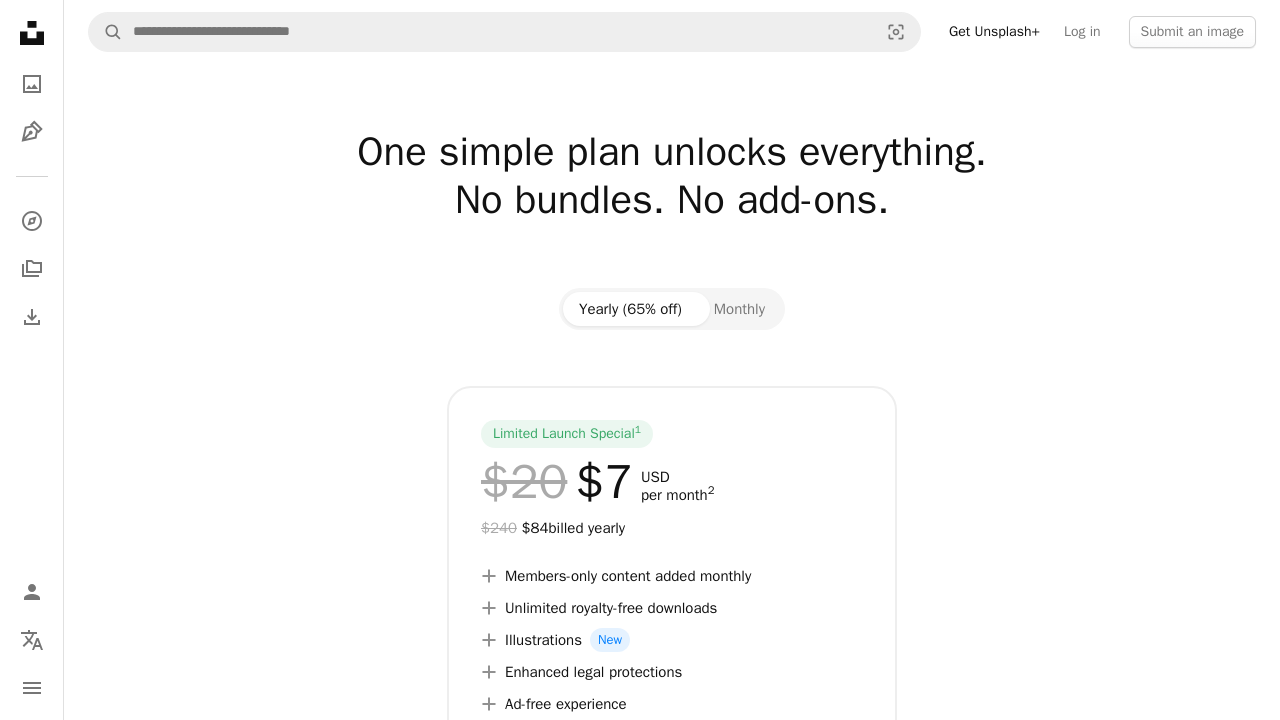 scroll, scrollTop: 0, scrollLeft: 0, axis: both 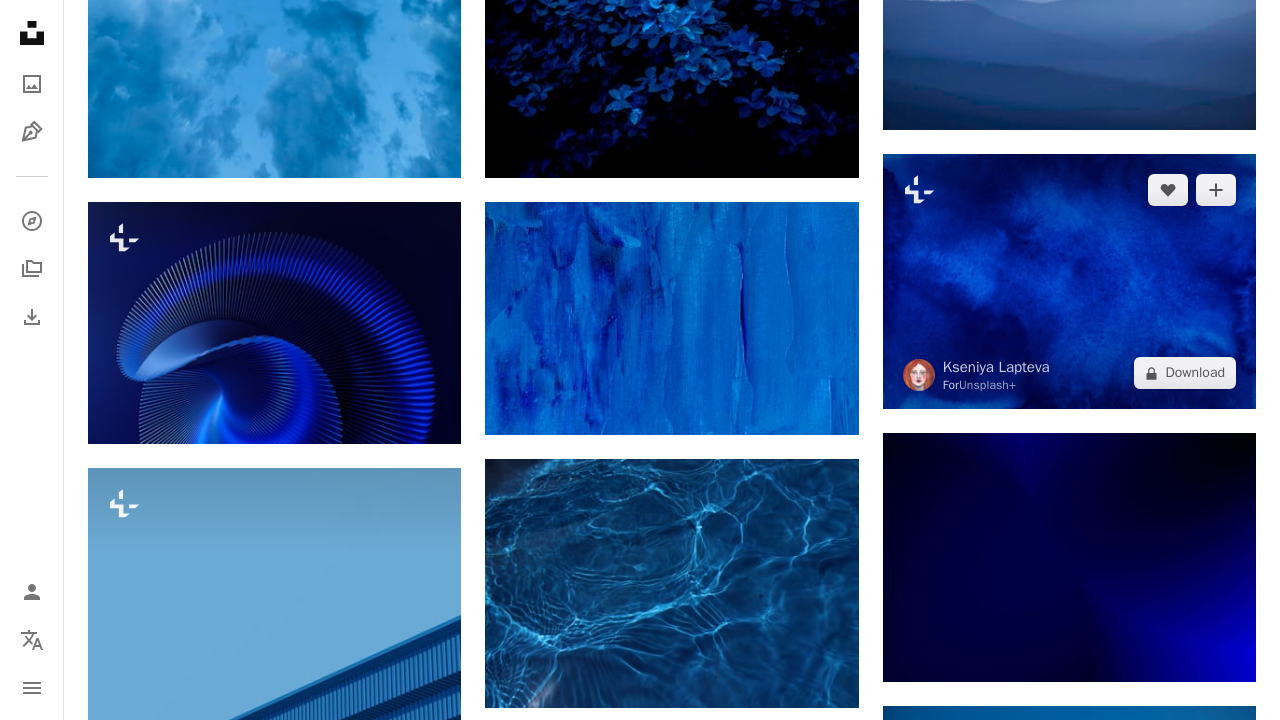 click at bounding box center (1069, 281) 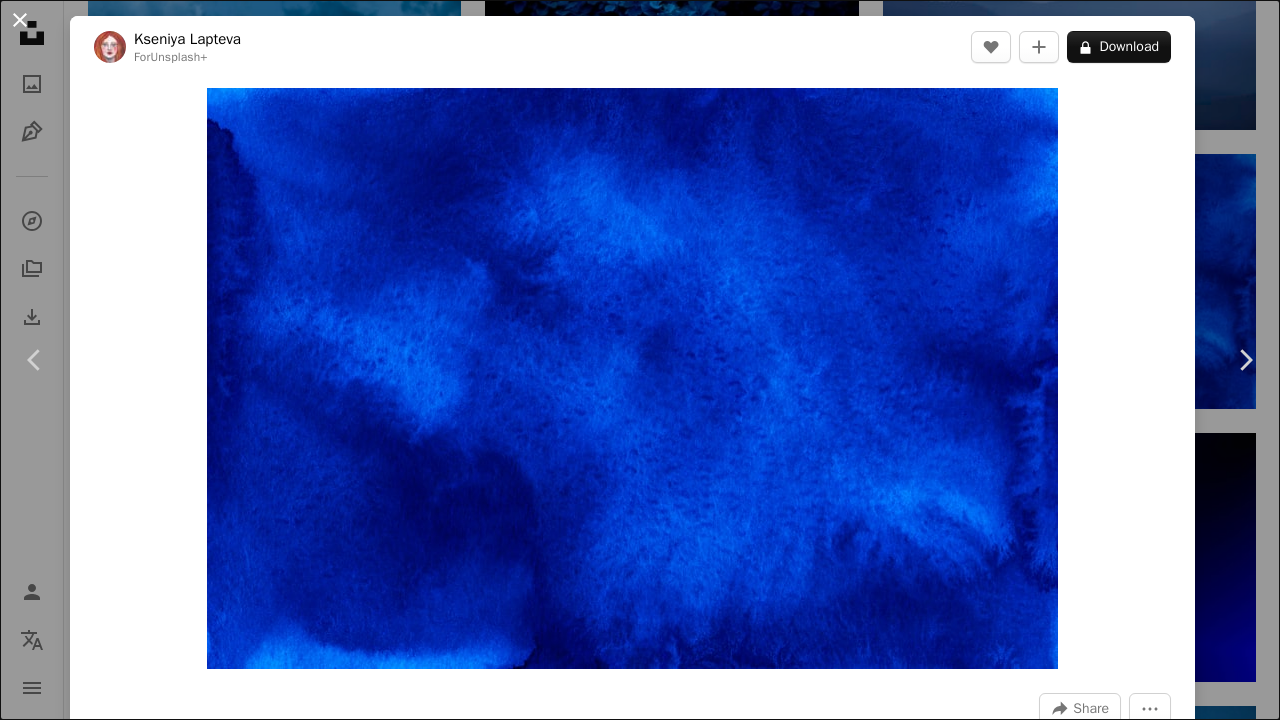 click on "An X shape" at bounding box center [20, 20] 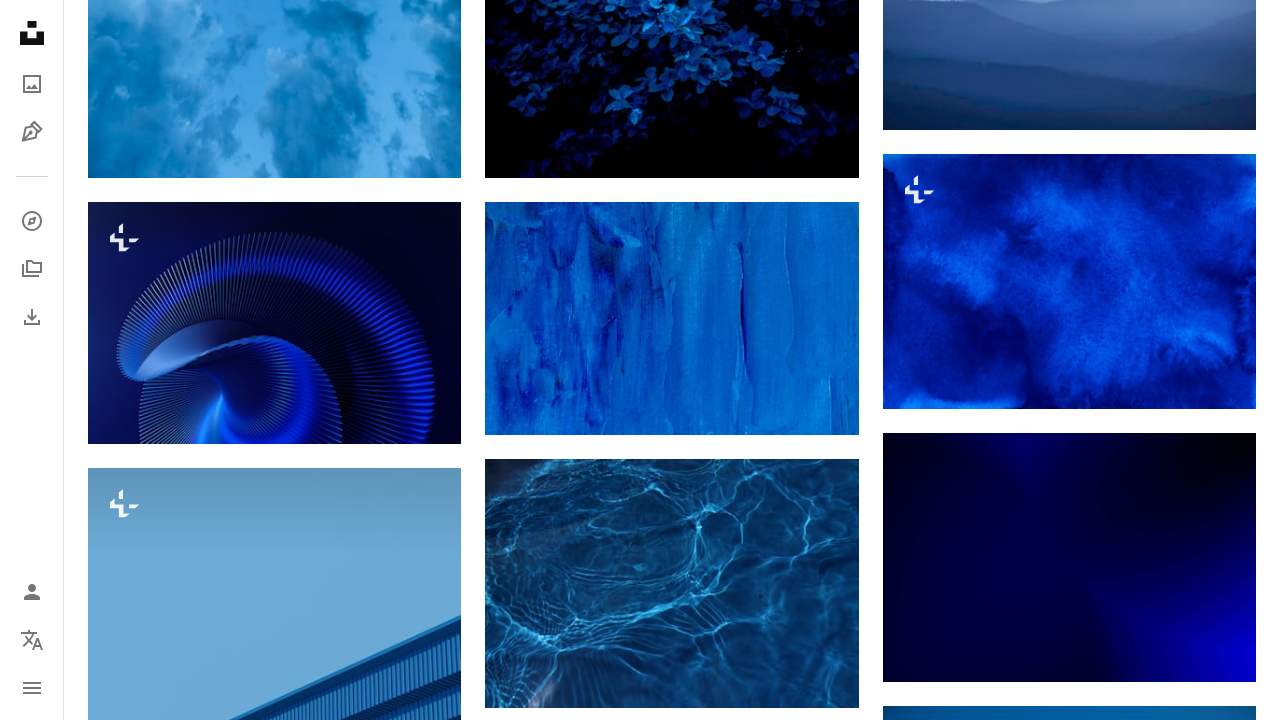 scroll, scrollTop: 1212, scrollLeft: 0, axis: vertical 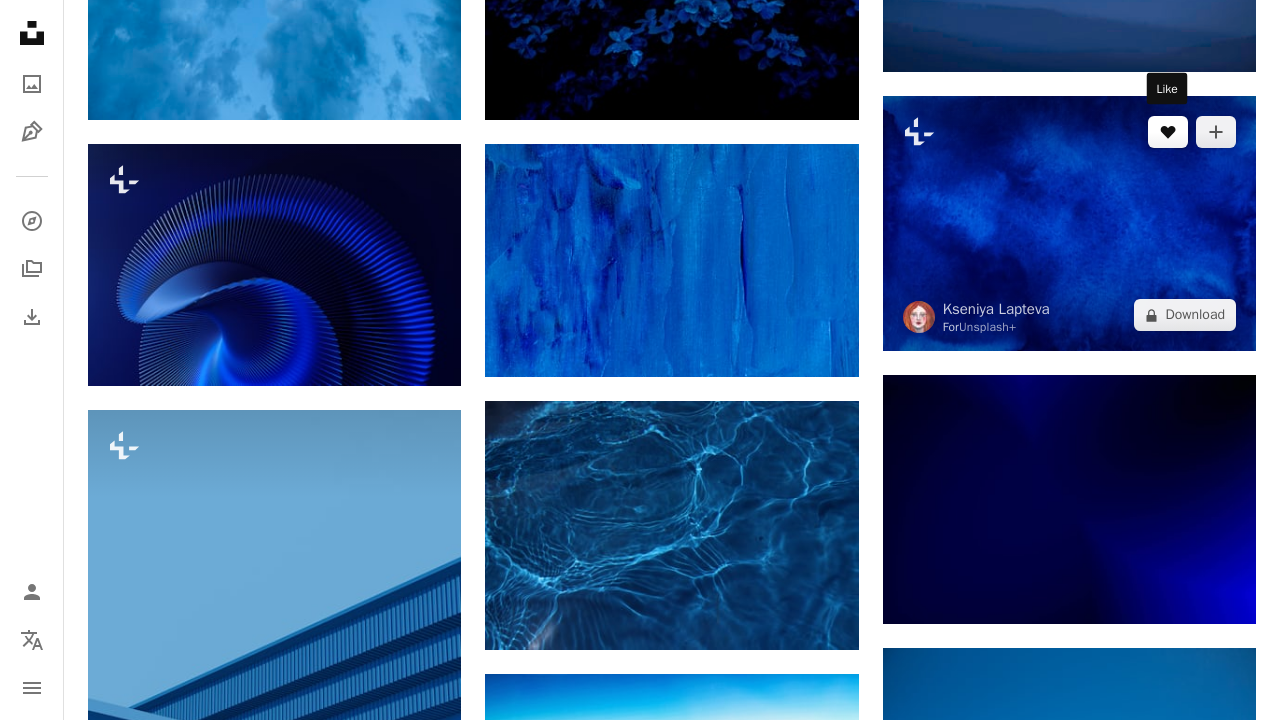 click on "A heart" at bounding box center [1168, 132] 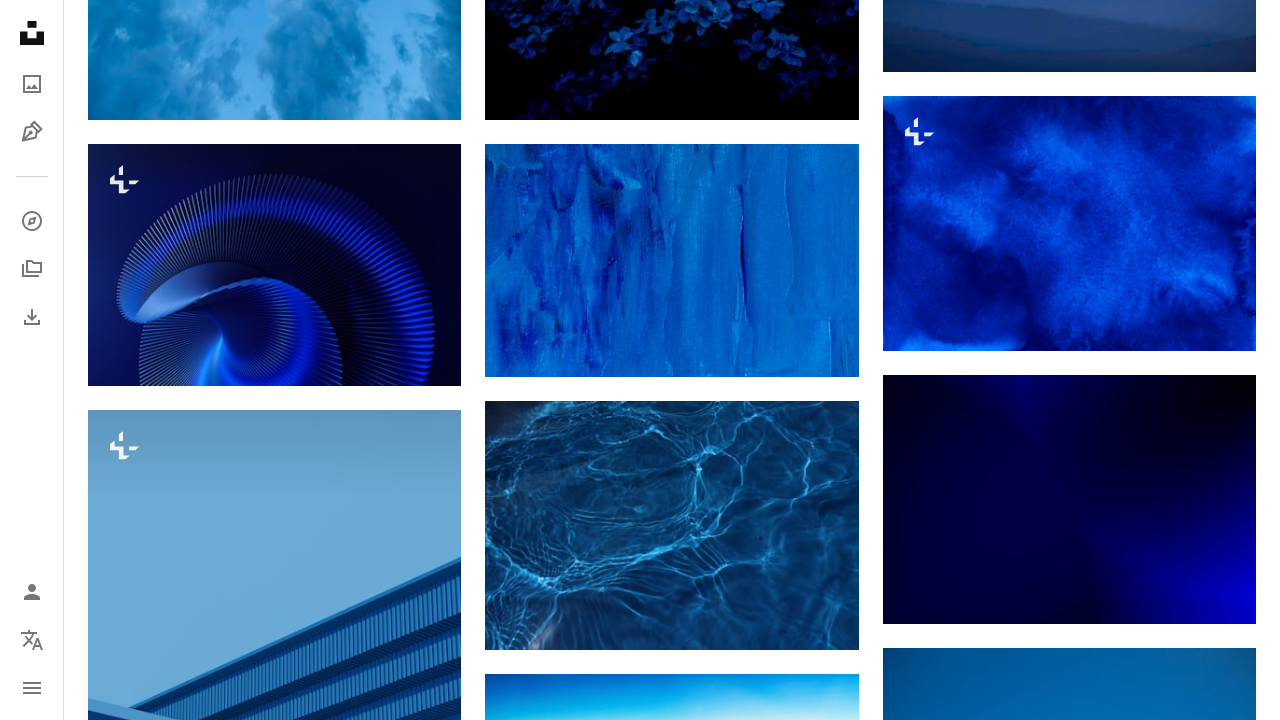 type on "**********" 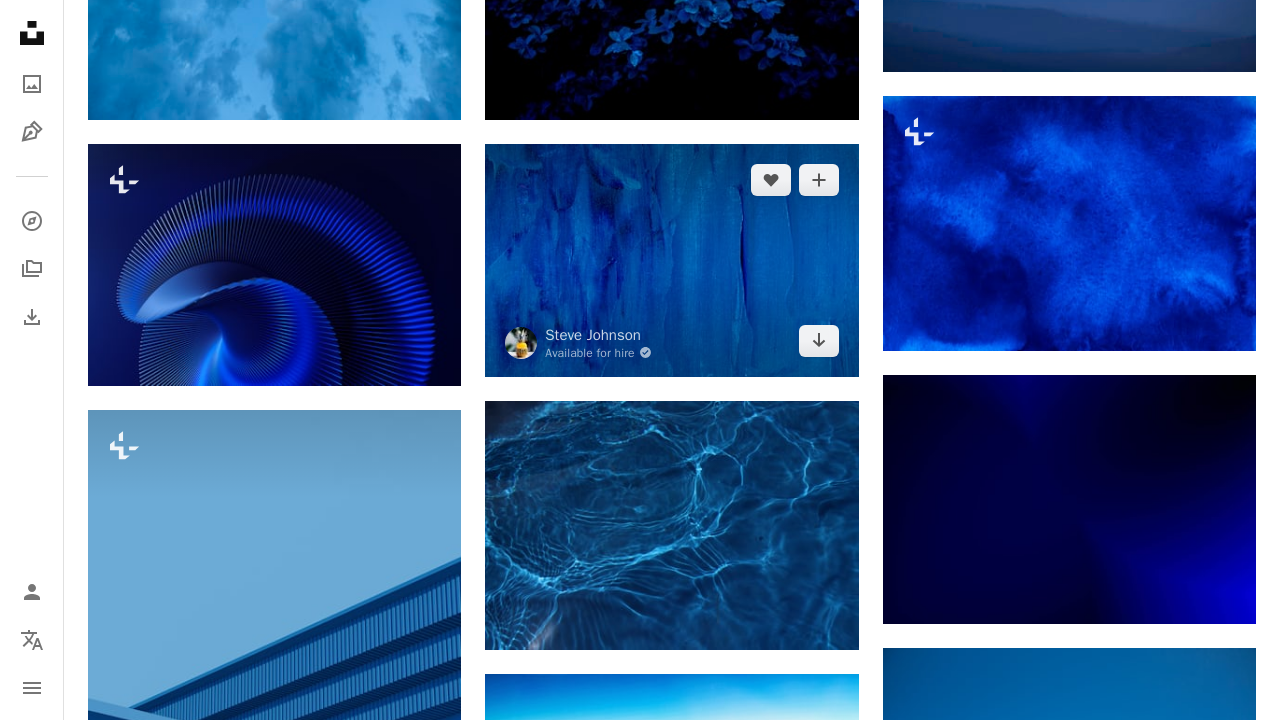 click at bounding box center (671, 260) 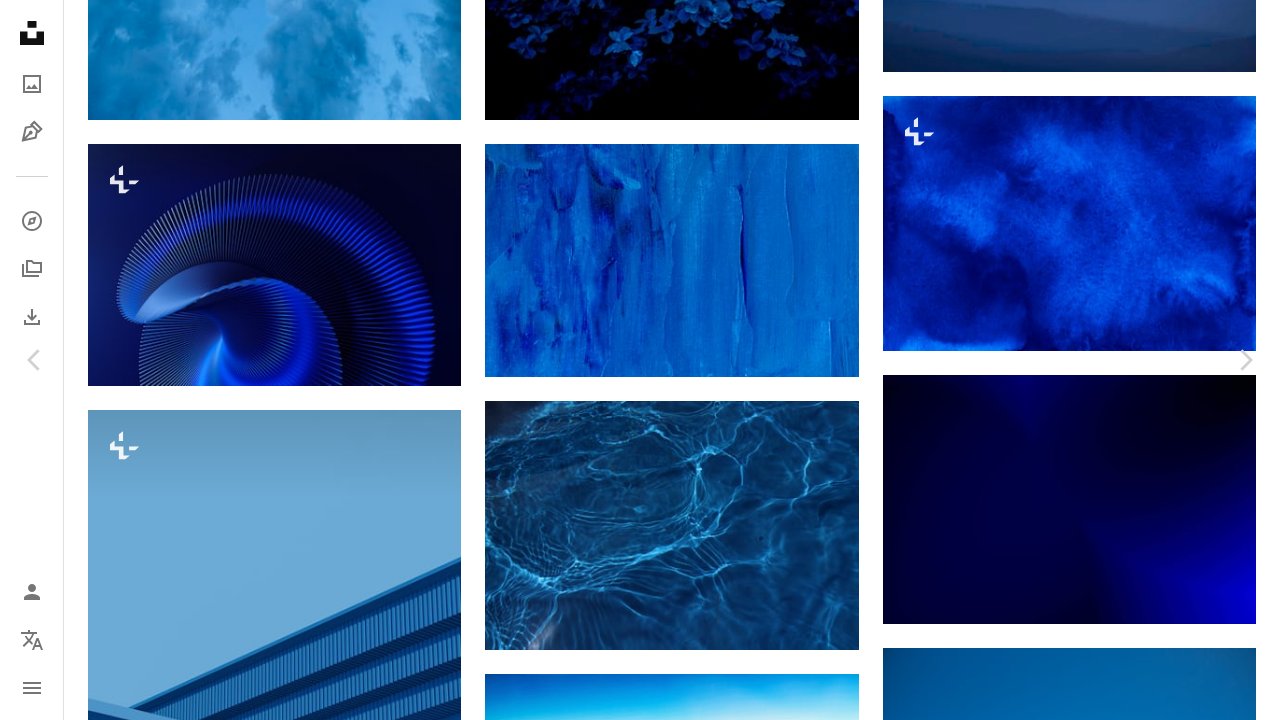click at bounding box center [632, 3804] 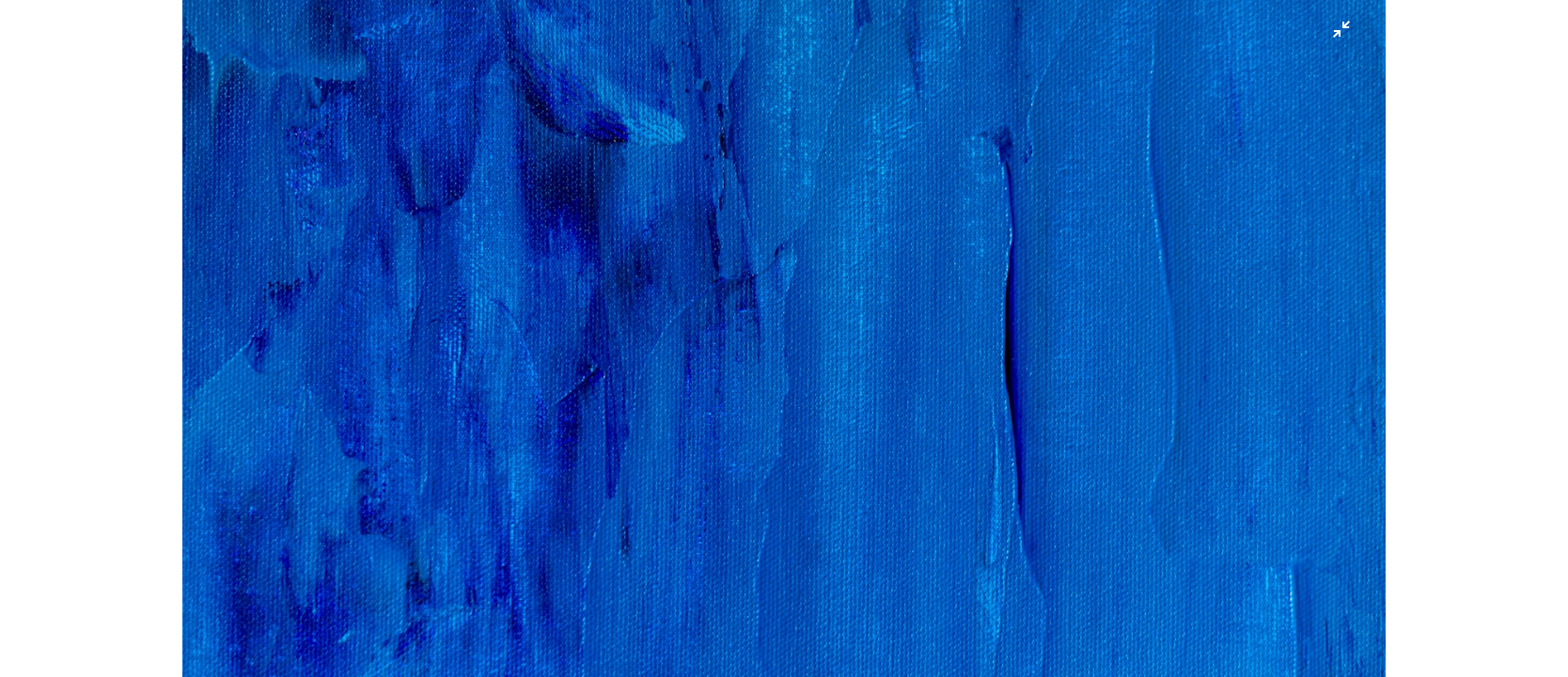 scroll, scrollTop: 36, scrollLeft: 0, axis: vertical 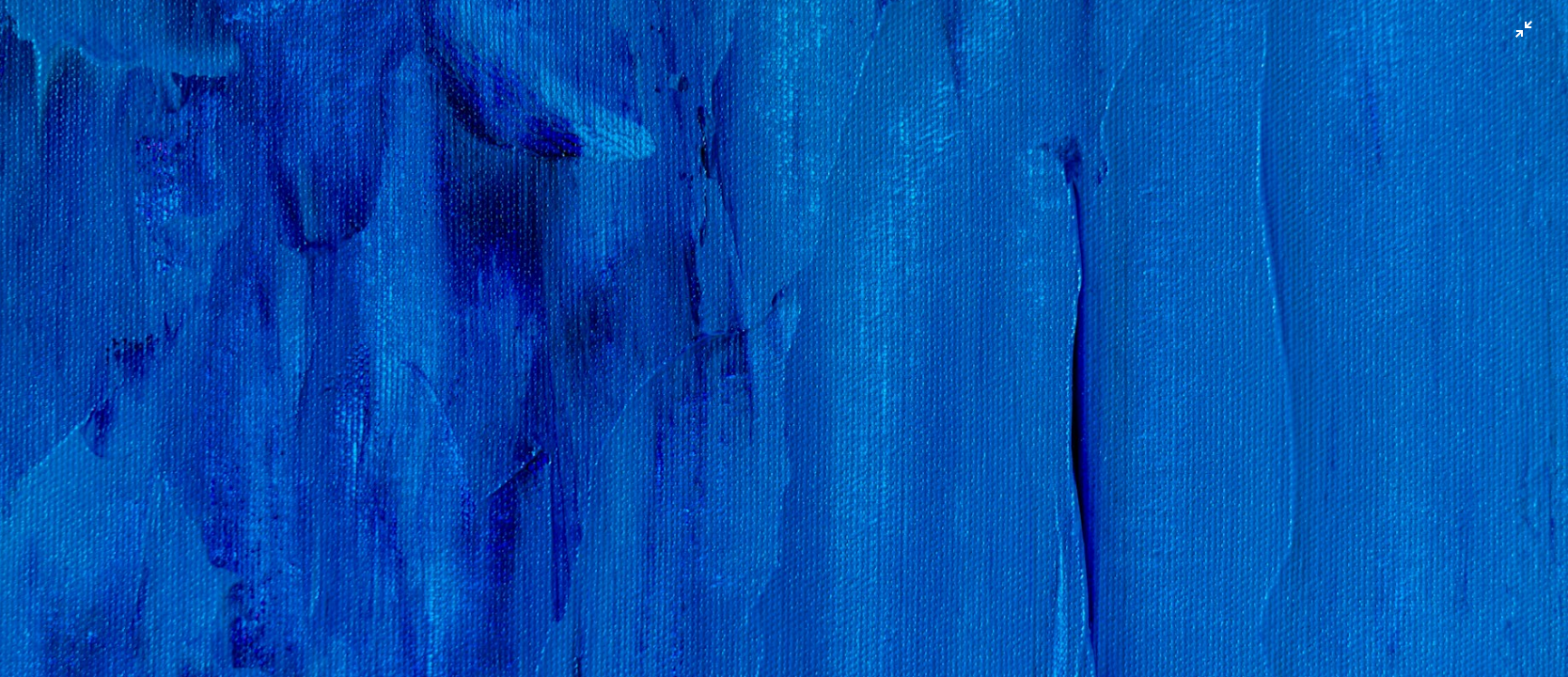 click at bounding box center (784, 458) 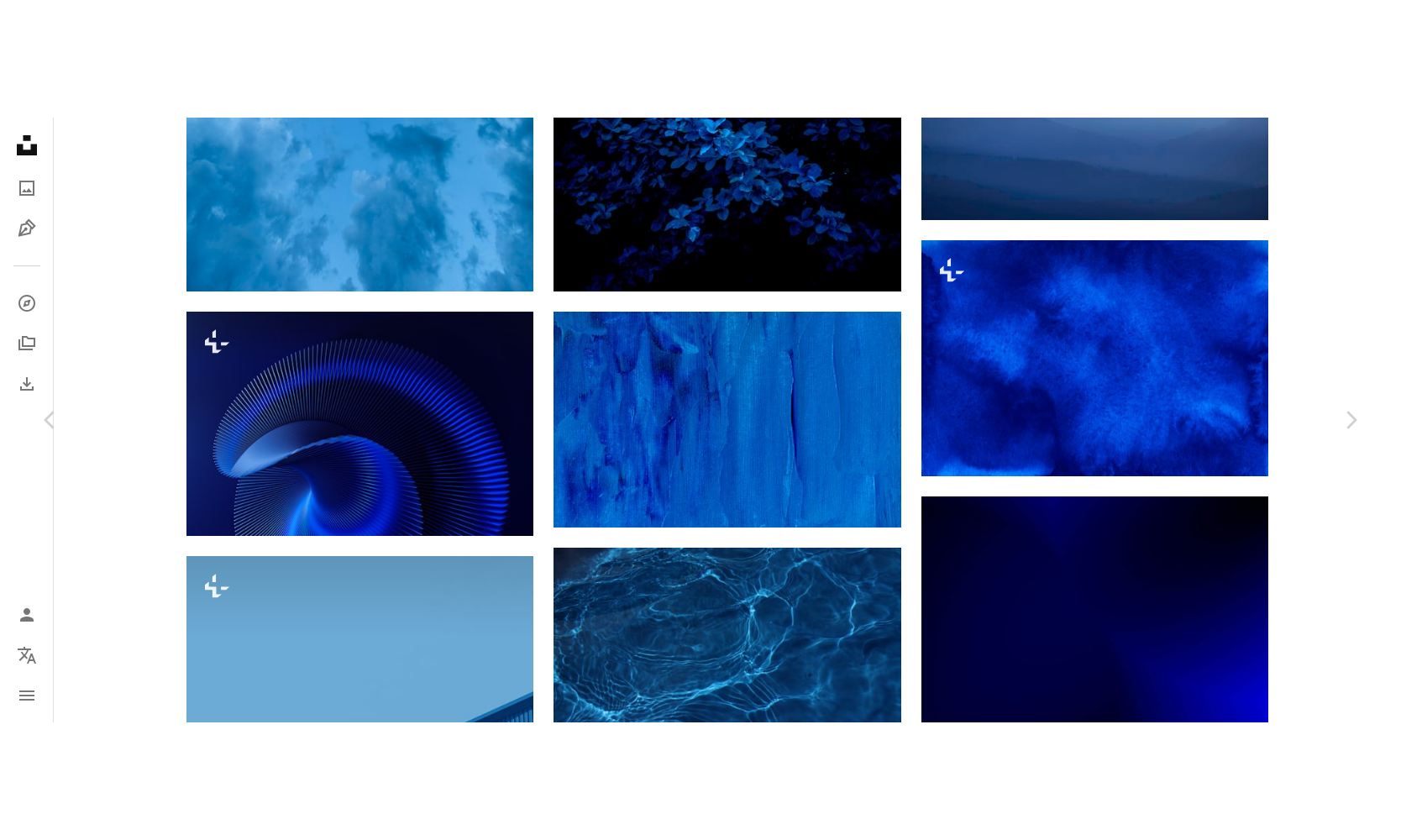 scroll, scrollTop: 45, scrollLeft: 0, axis: vertical 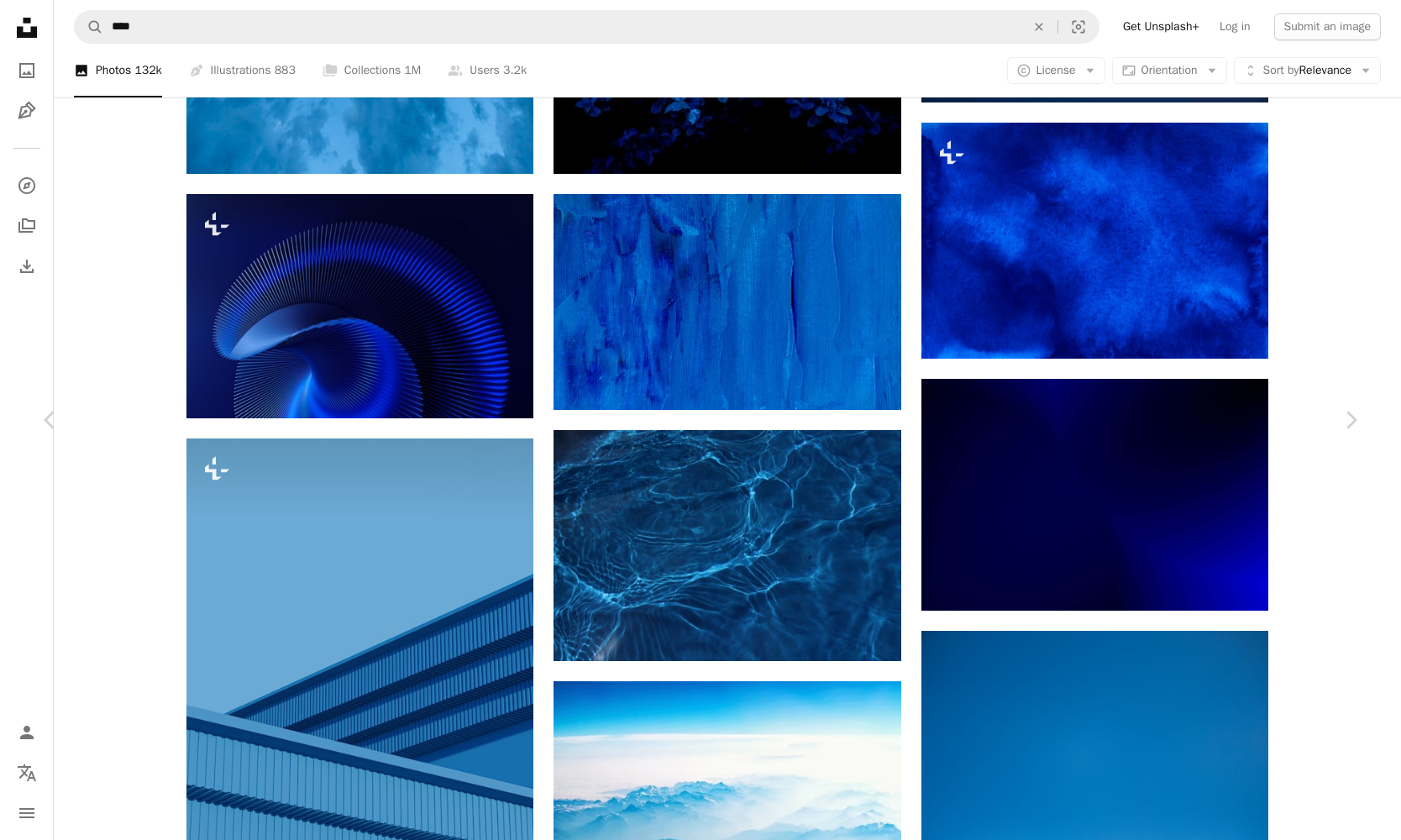 click at bounding box center [694, 3536] 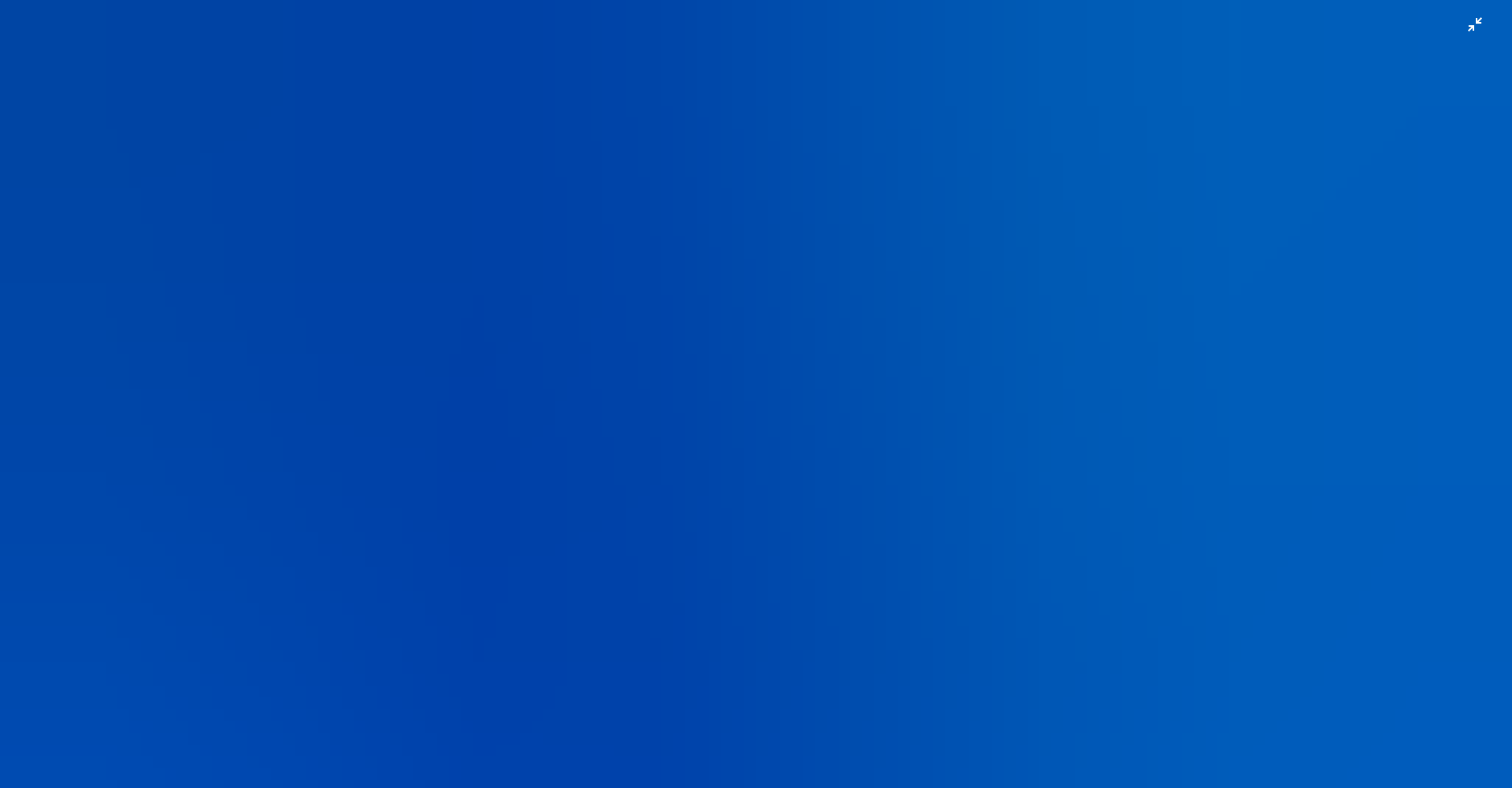 scroll, scrollTop: 0, scrollLeft: 0, axis: both 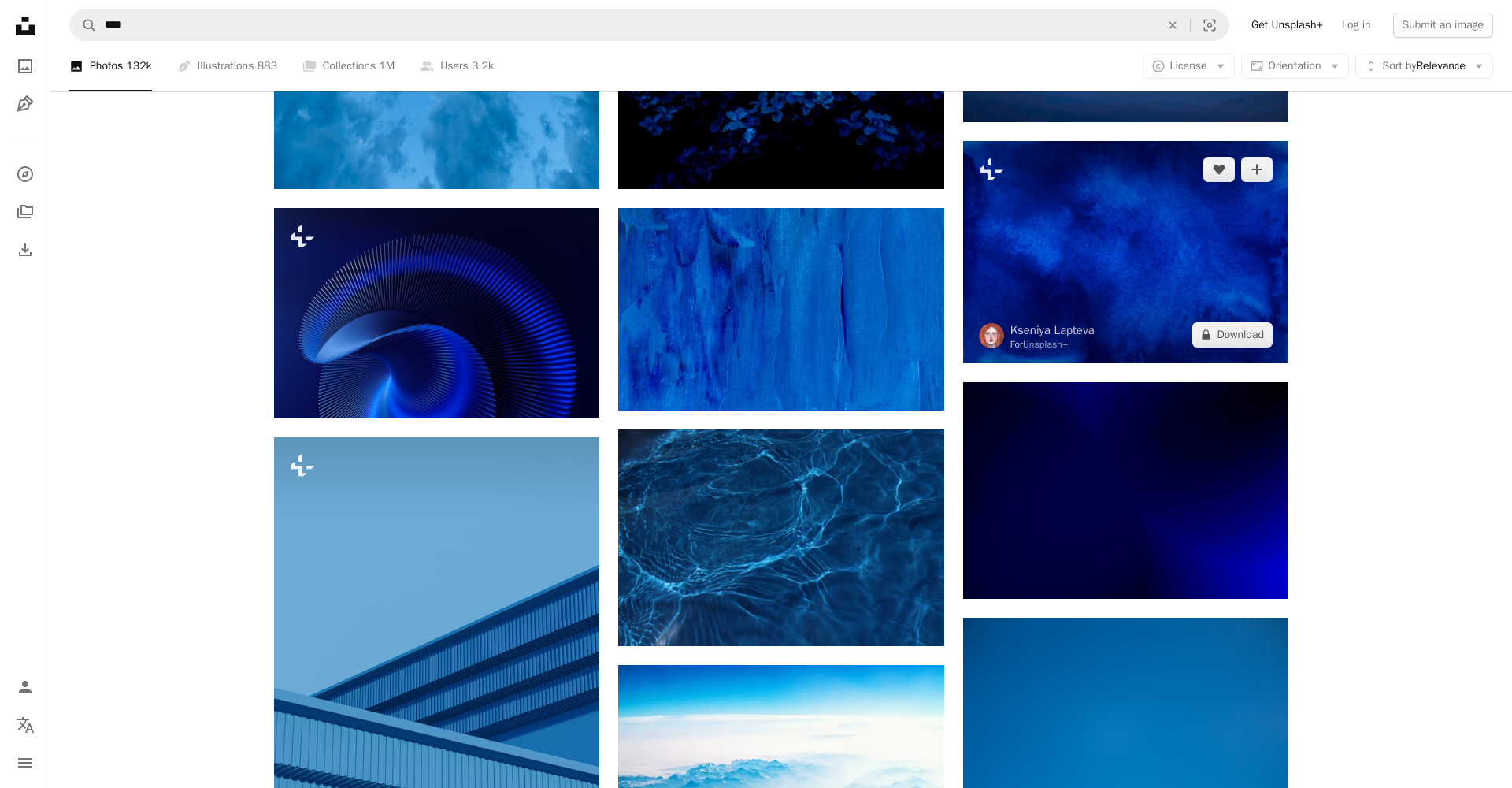 click at bounding box center (1125, 252) 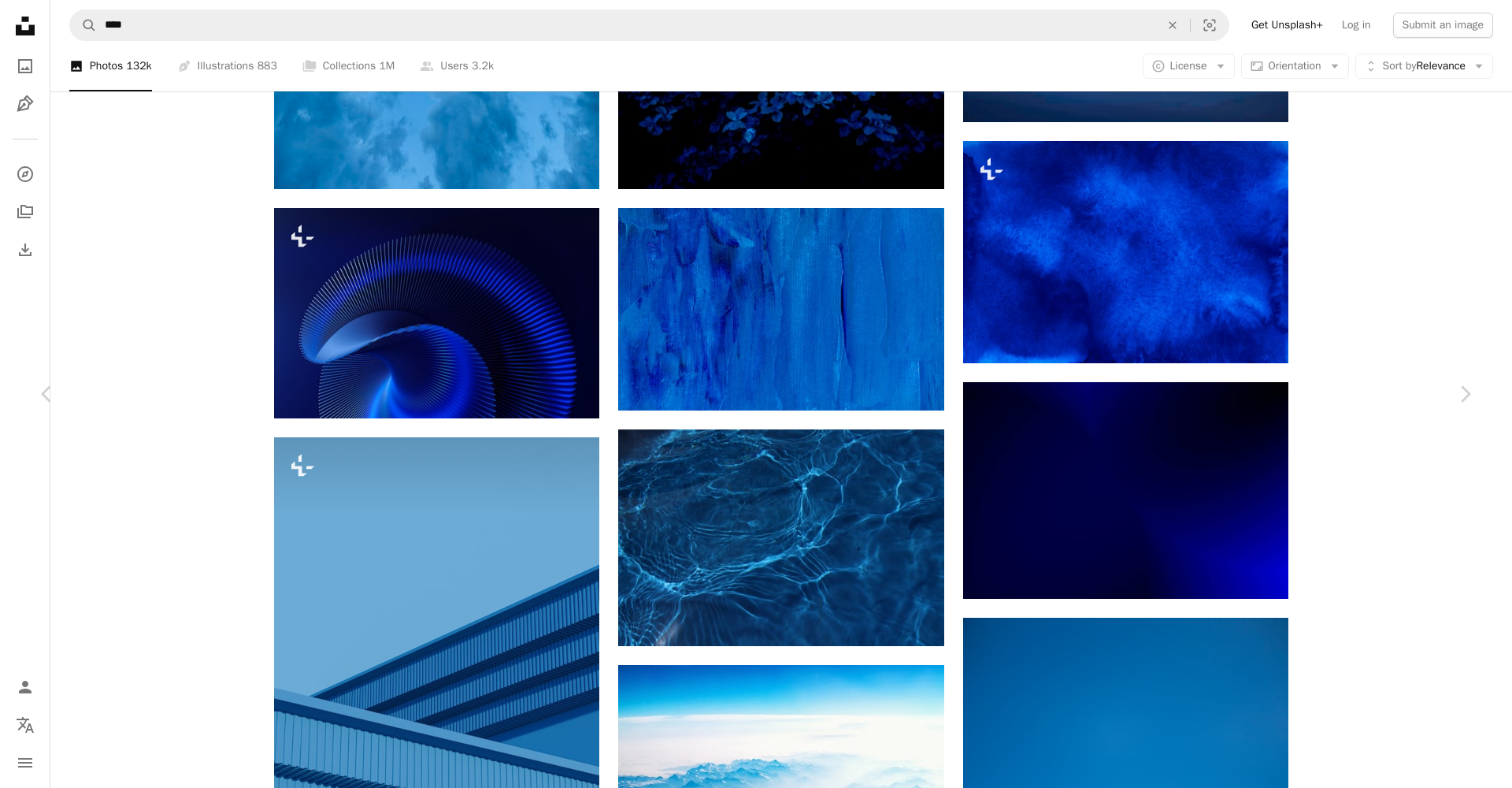 click on "An X shape" at bounding box center [16, 16] 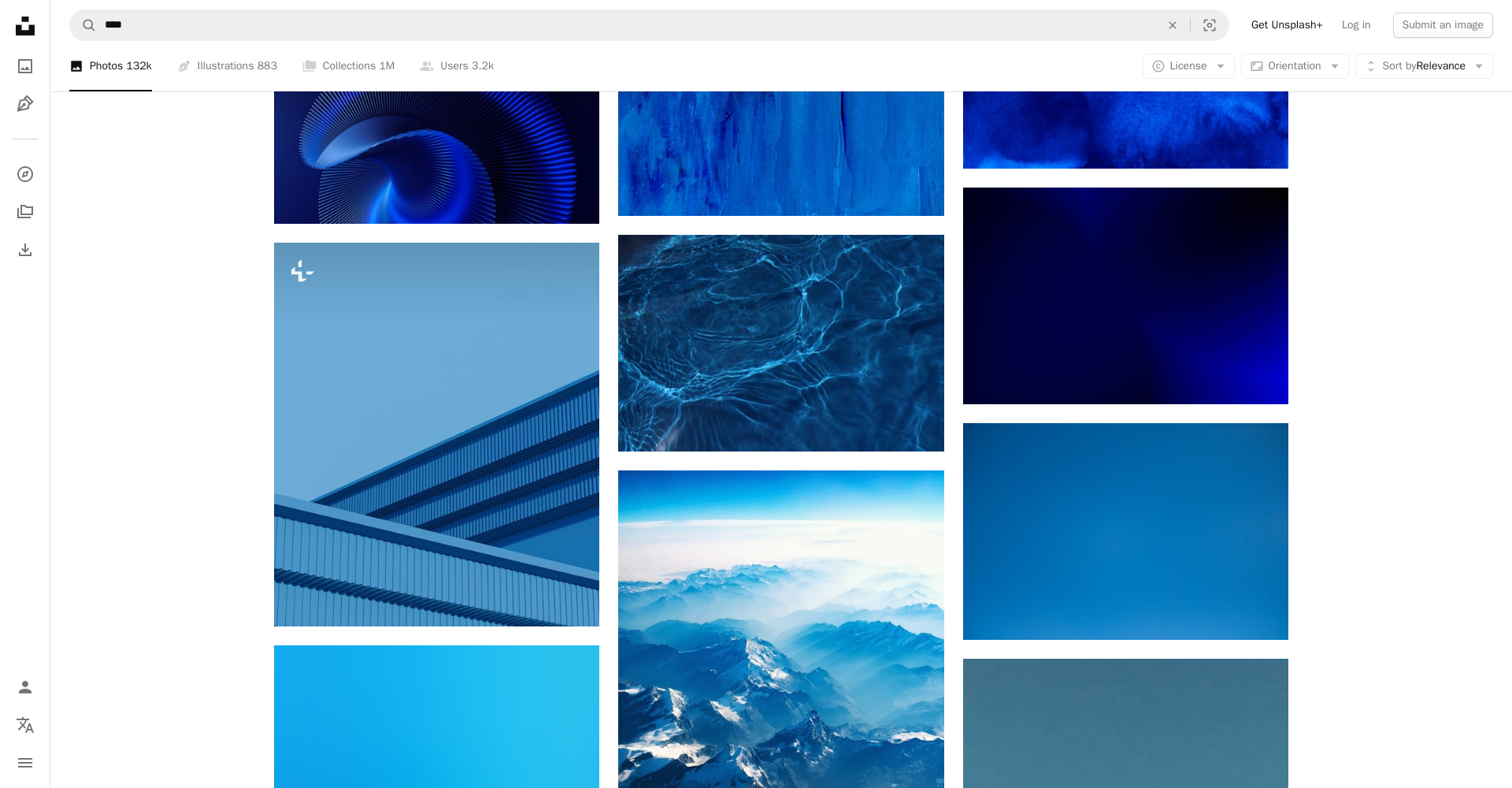 scroll, scrollTop: 1157, scrollLeft: 0, axis: vertical 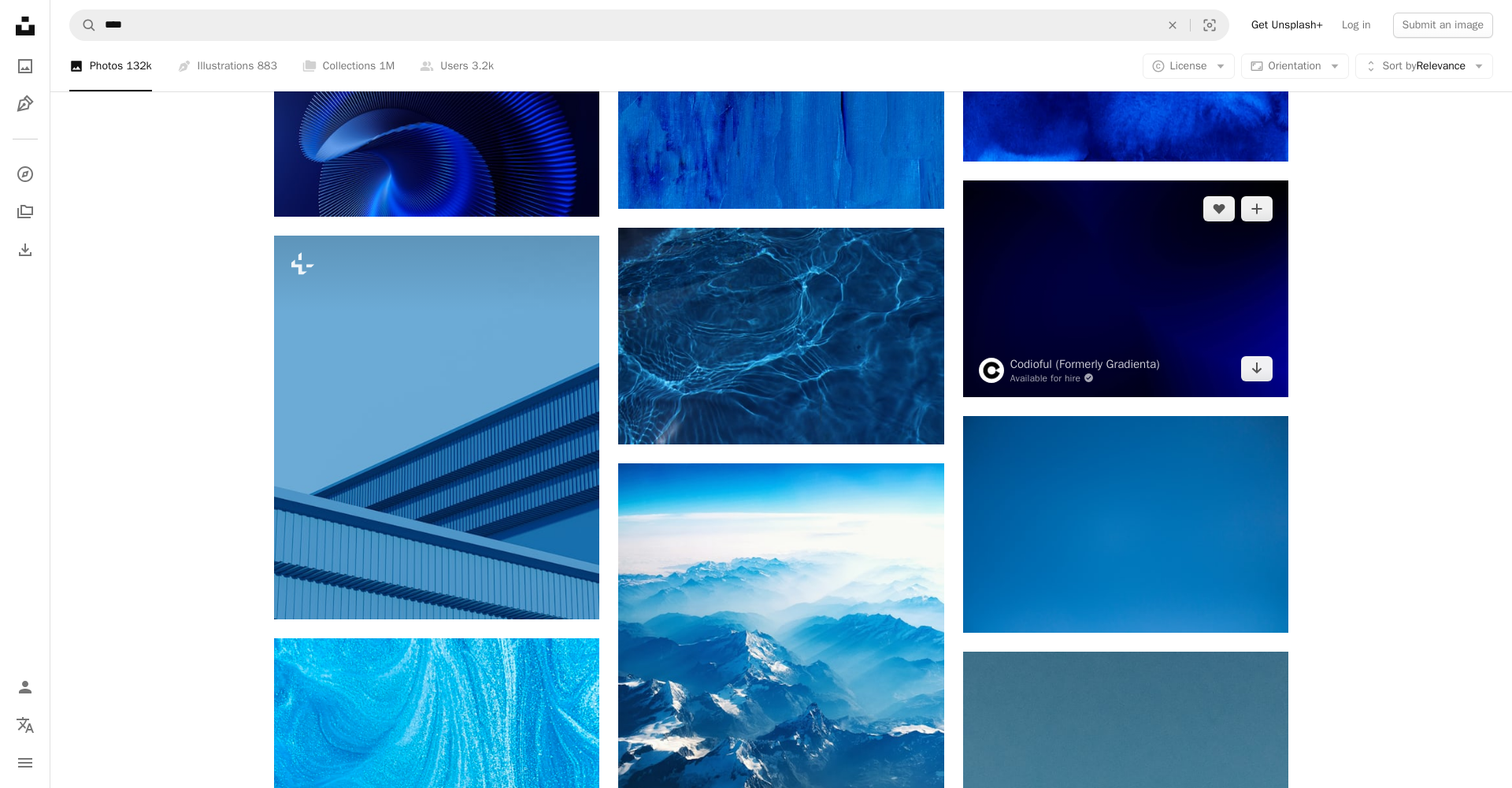 click at bounding box center (1125, 288) 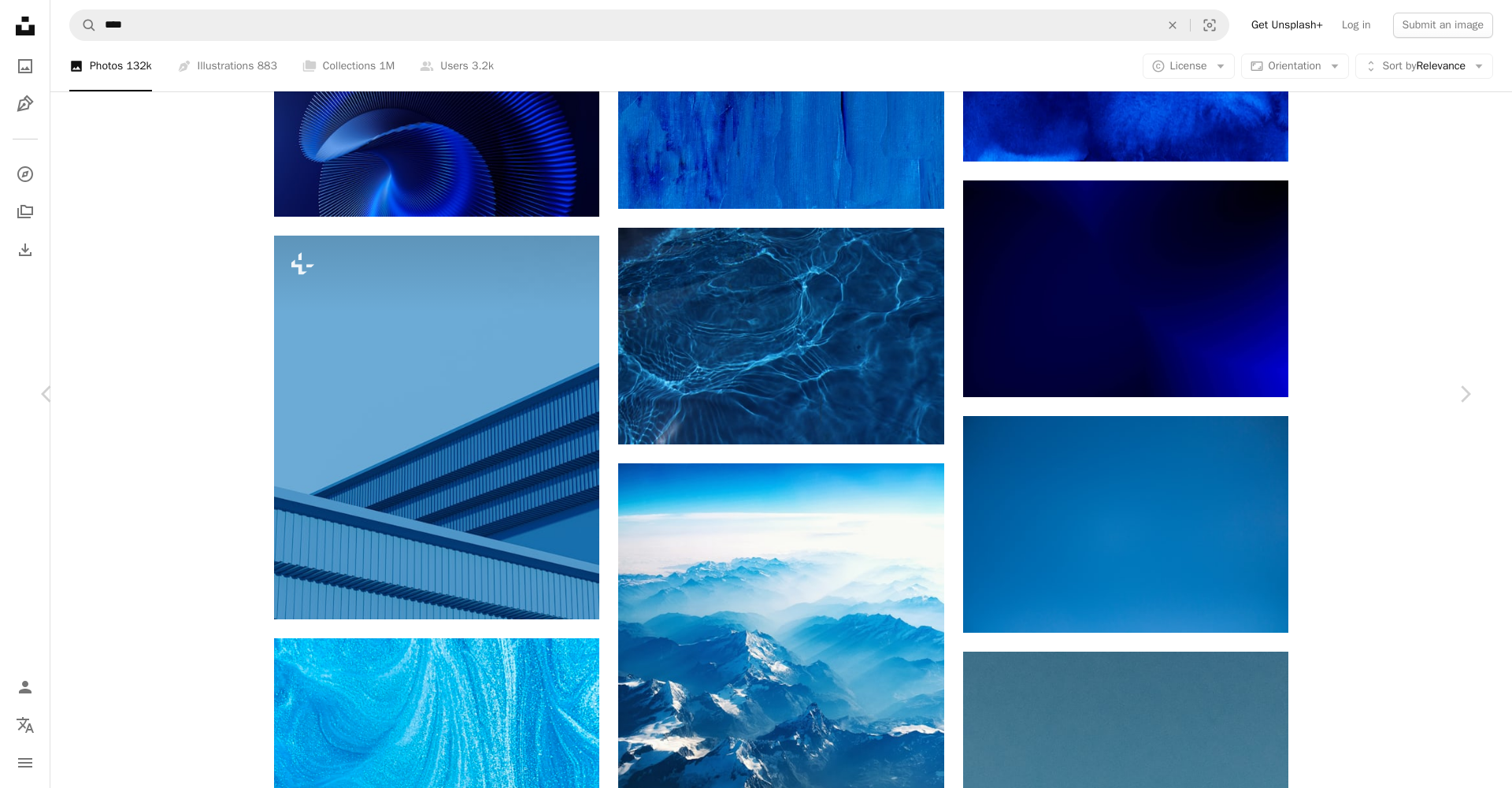 click on "An X shape" at bounding box center [16, 16] 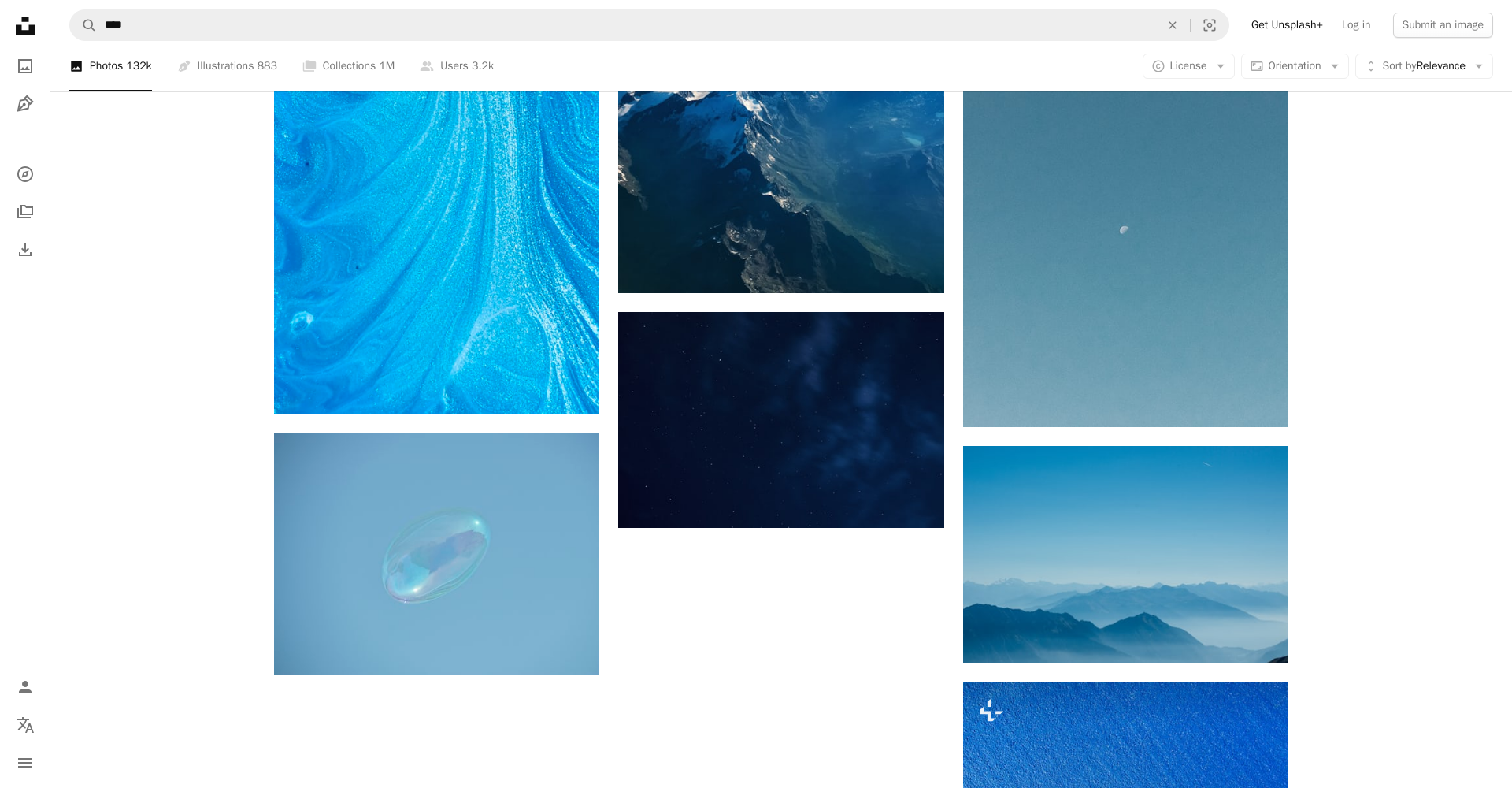scroll, scrollTop: 1818, scrollLeft: 0, axis: vertical 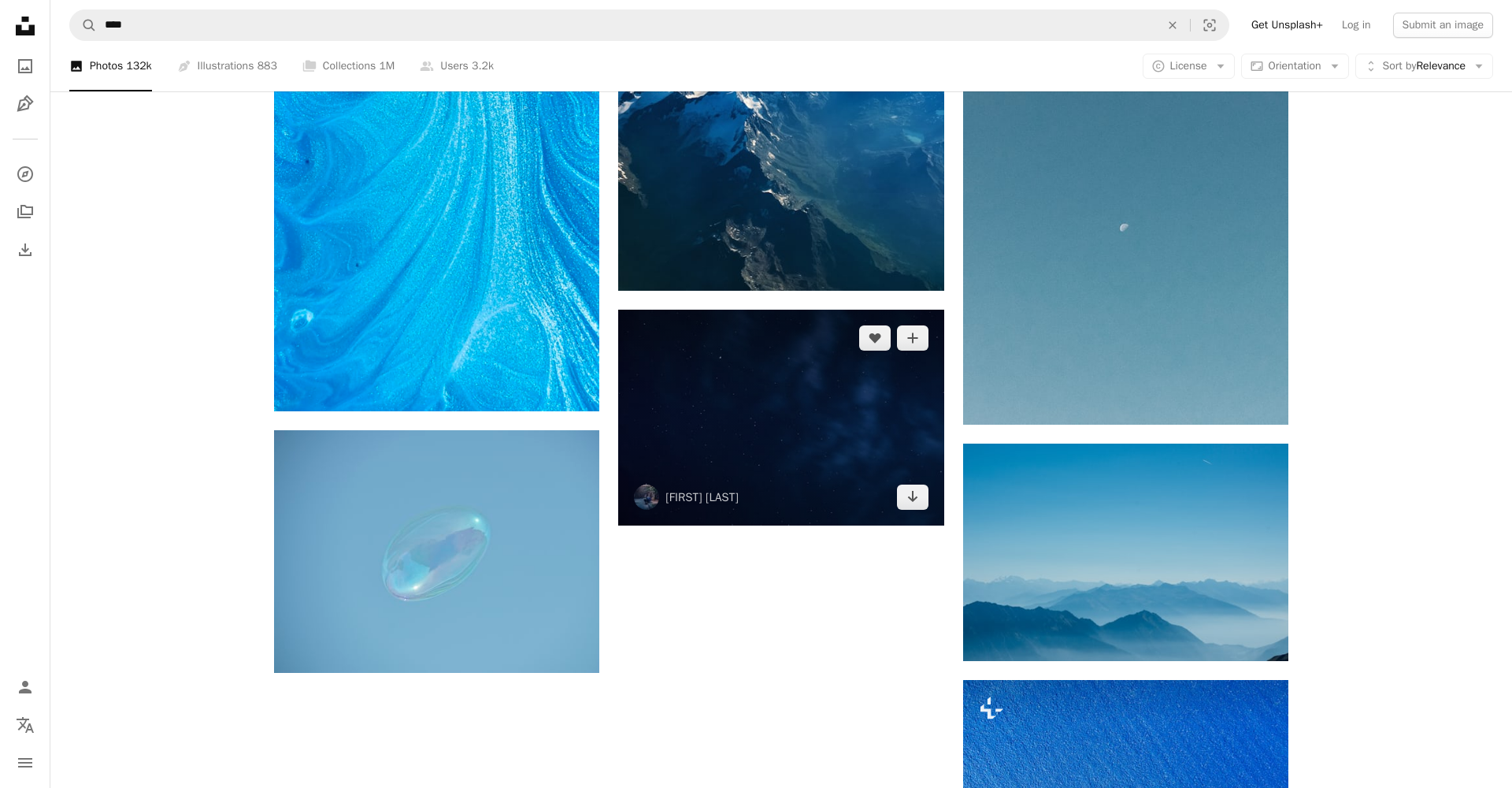 click at bounding box center (780, 418) 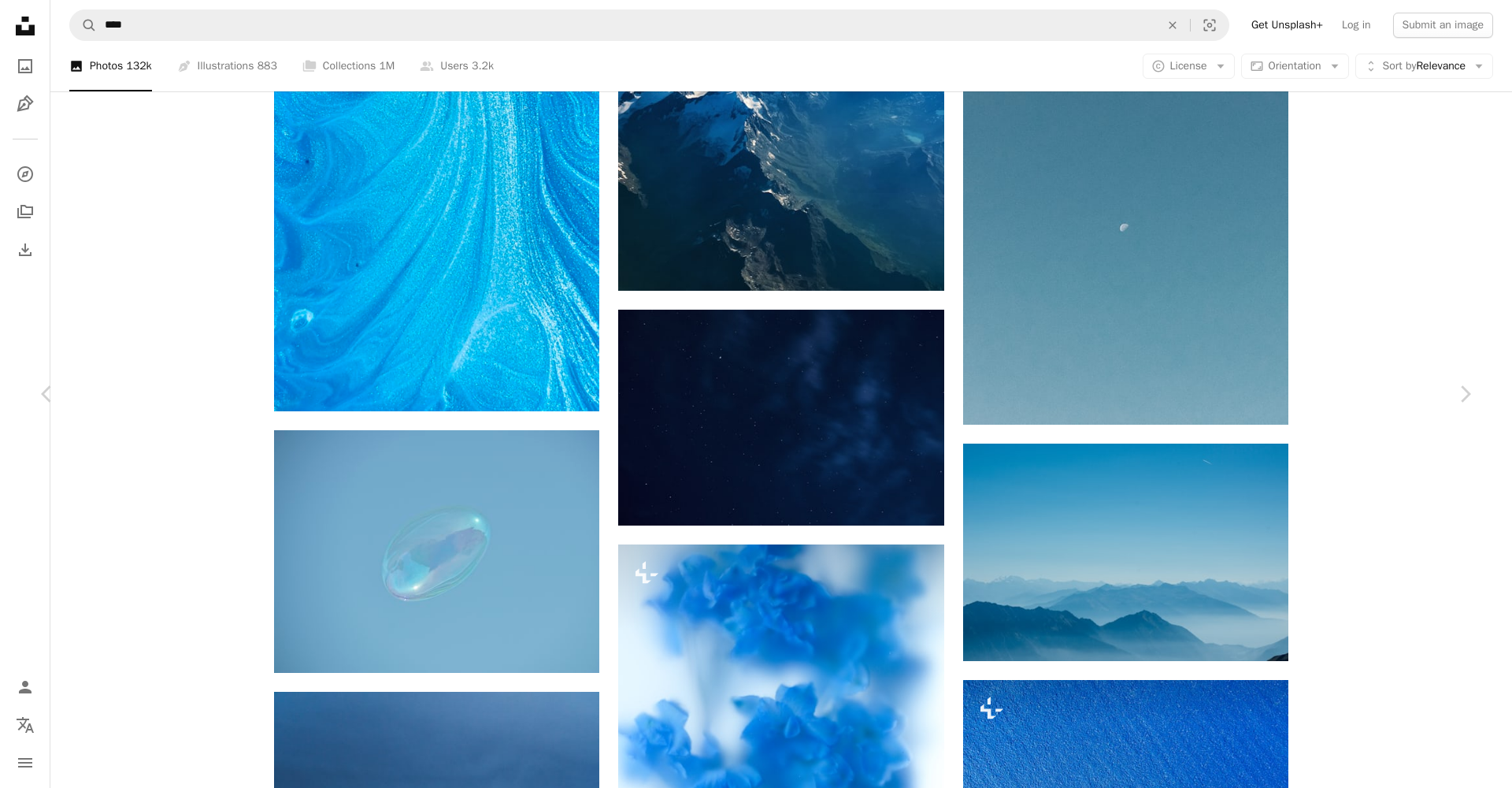 click on "An X shape" at bounding box center [16, 16] 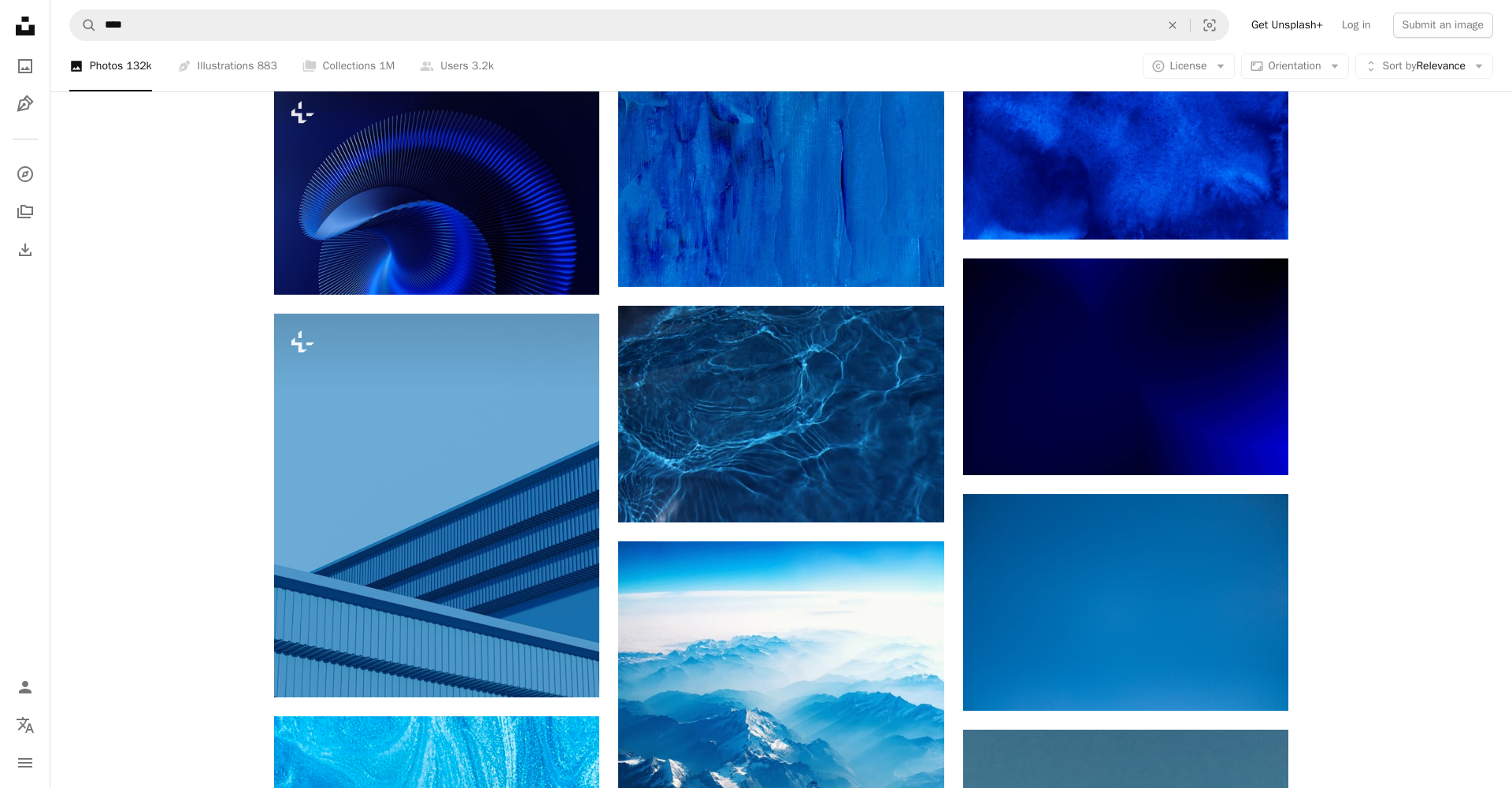 scroll, scrollTop: 1093, scrollLeft: 0, axis: vertical 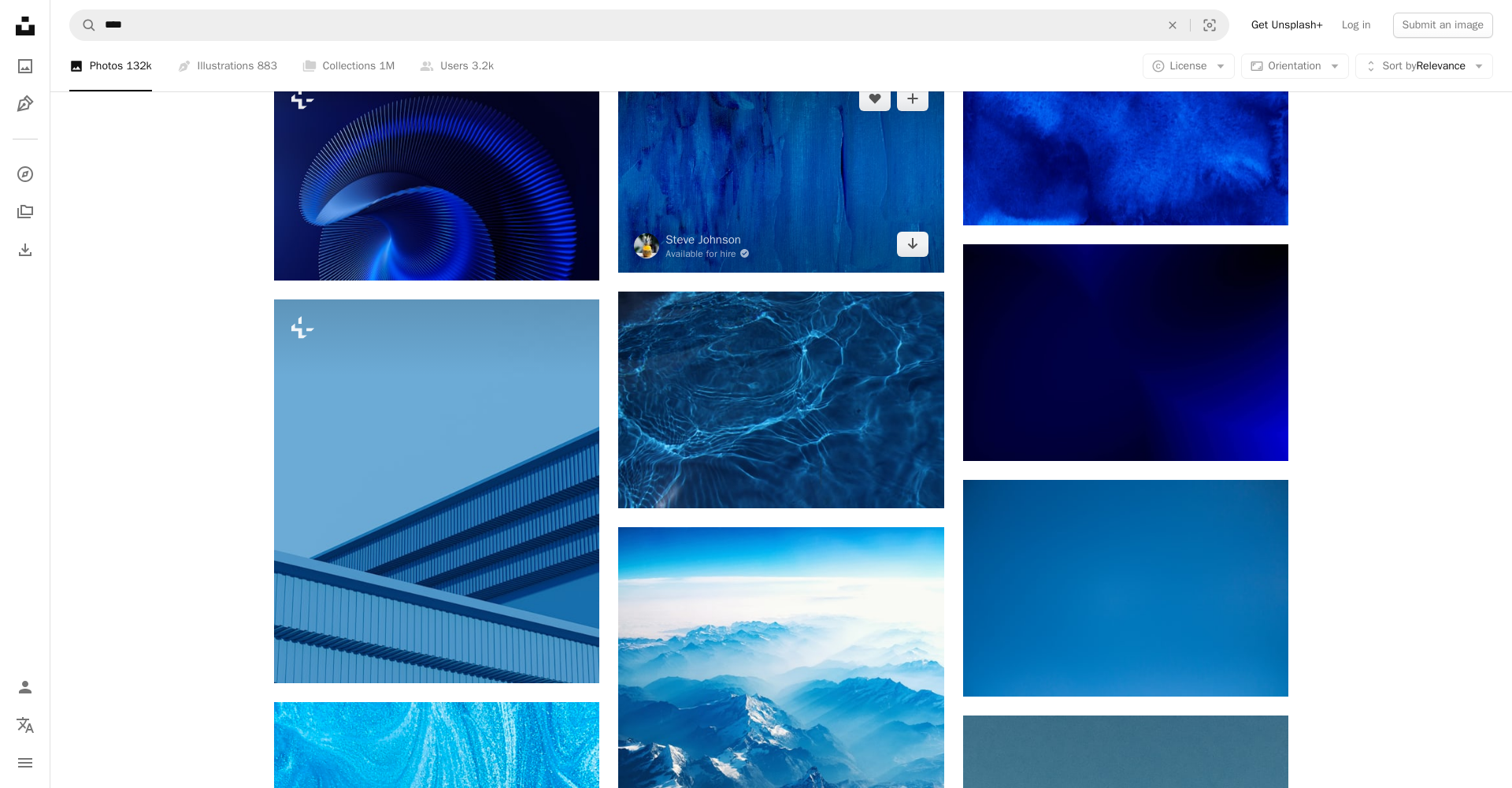 click at bounding box center (780, 171) 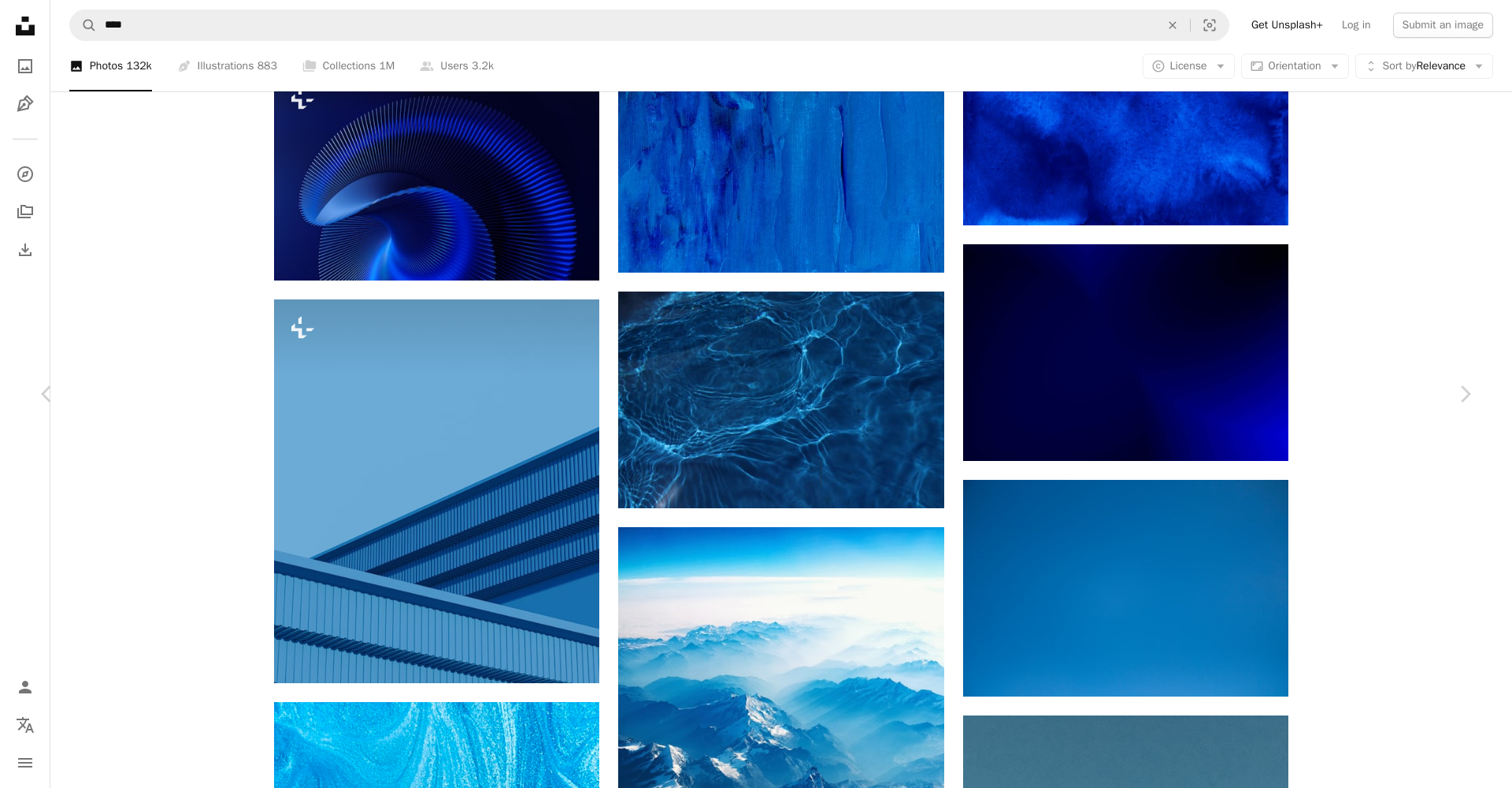 click at bounding box center [750, 5249] 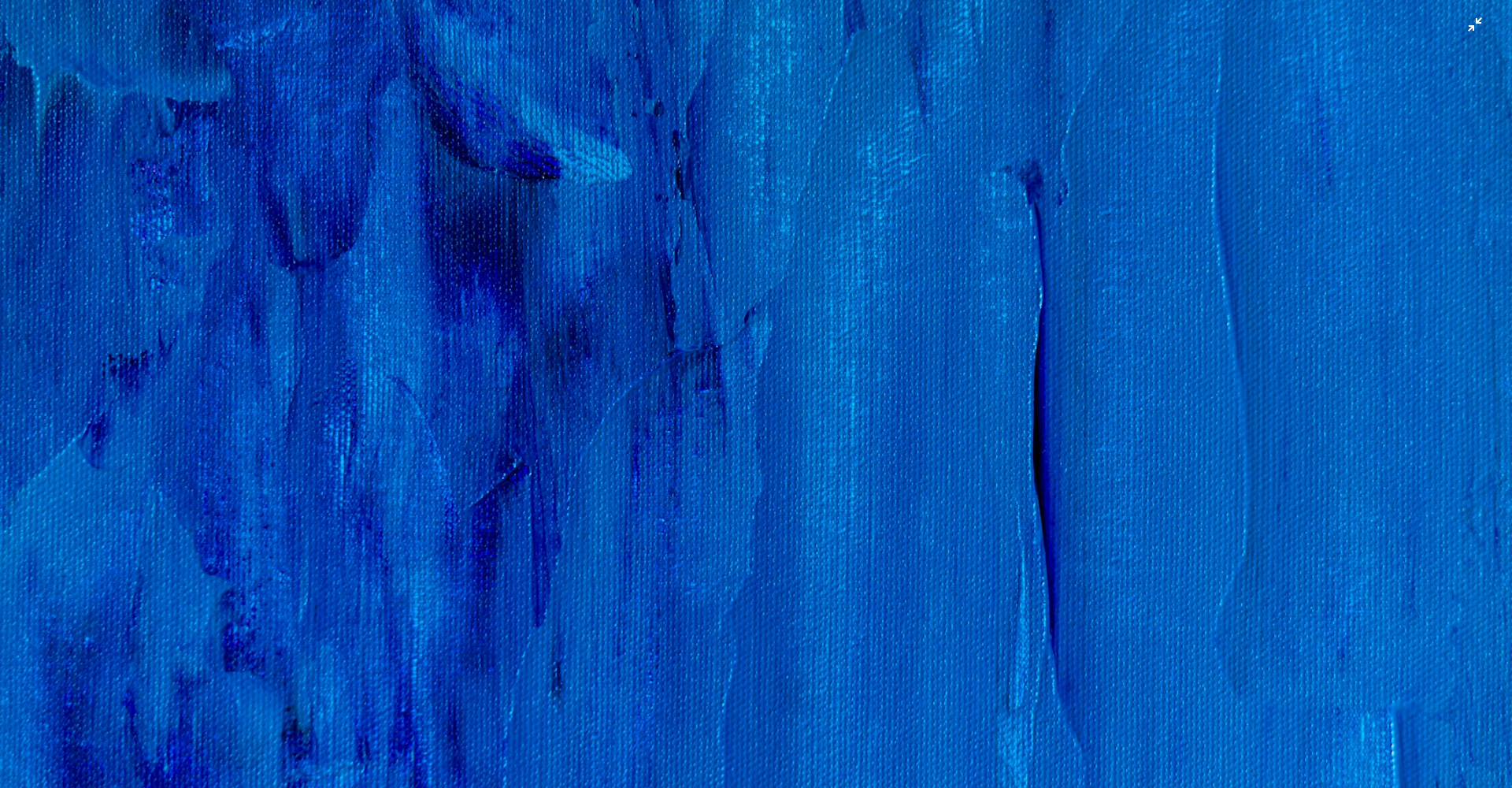 scroll, scrollTop: 0, scrollLeft: 0, axis: both 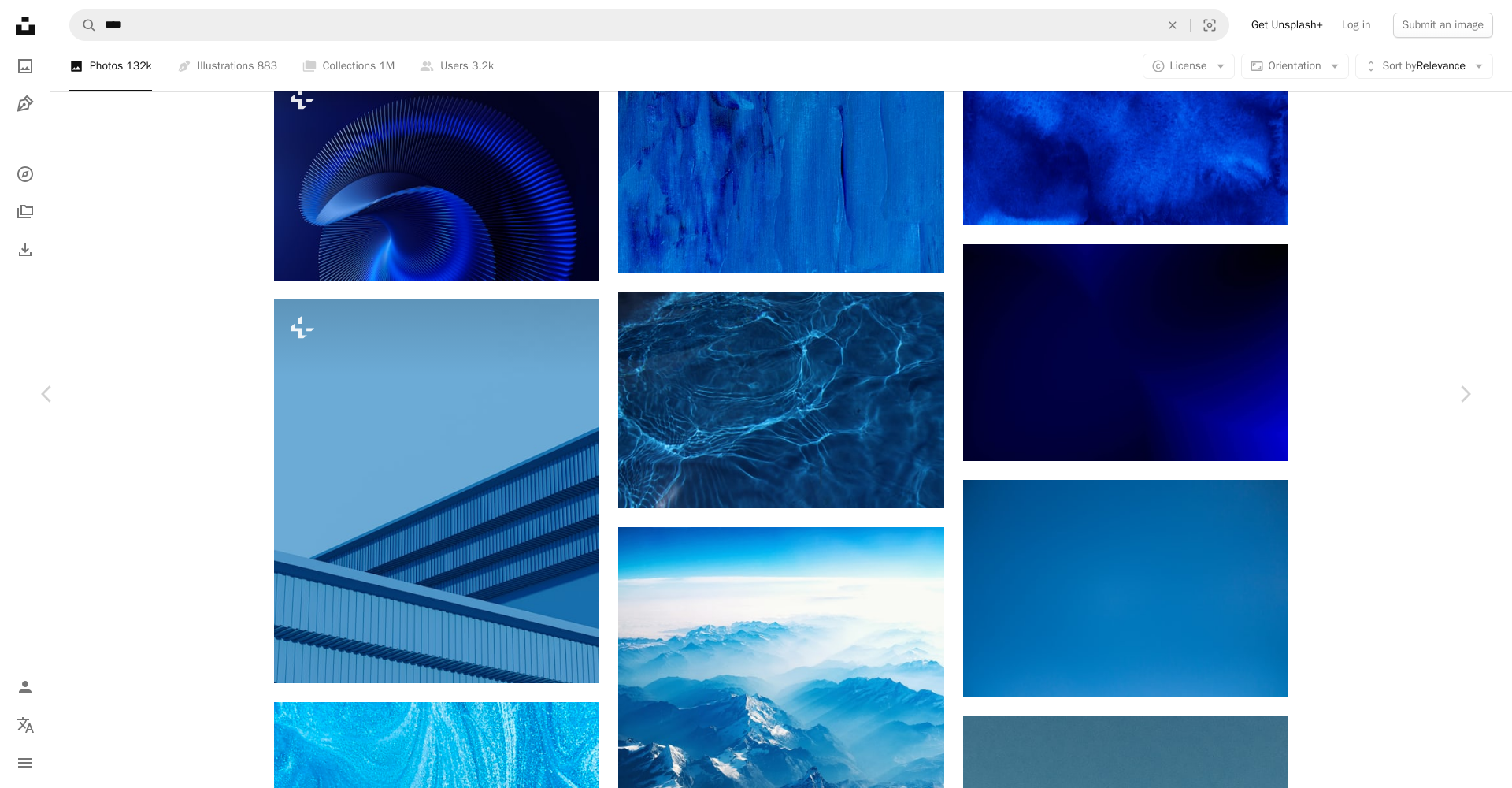 click on "An X shape" at bounding box center [16, 16] 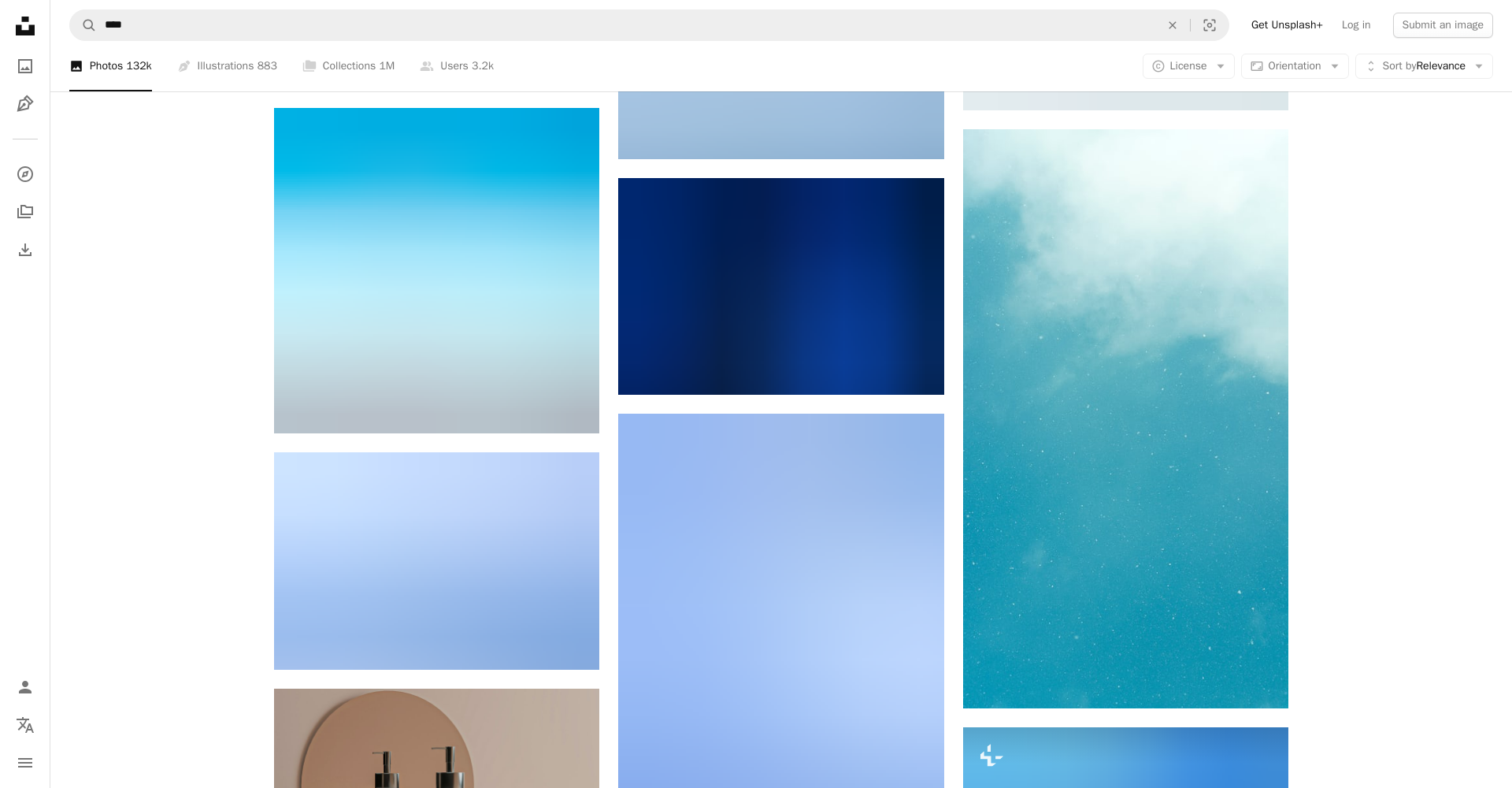 scroll, scrollTop: 3113, scrollLeft: 0, axis: vertical 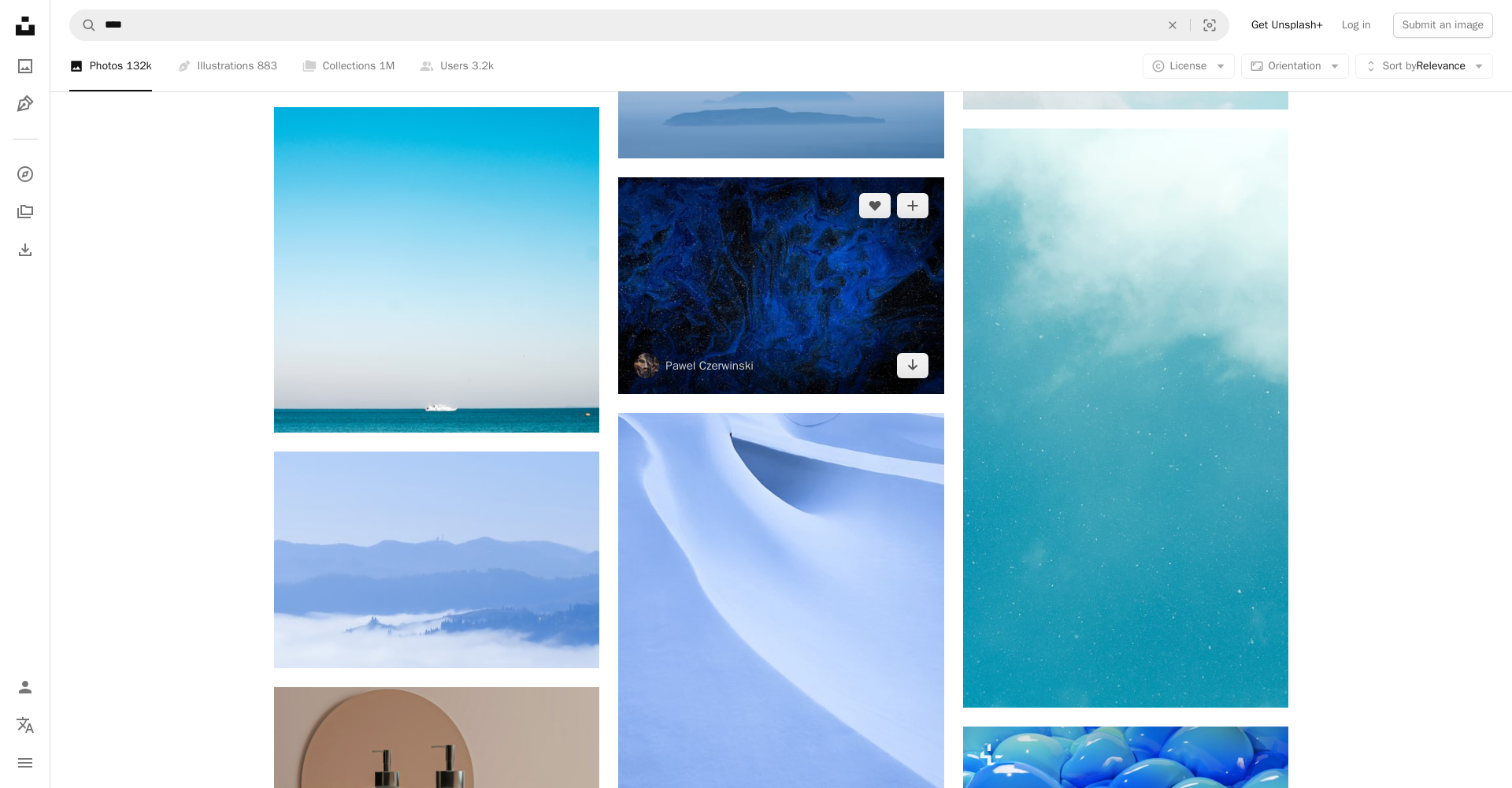 click at bounding box center (780, 285) 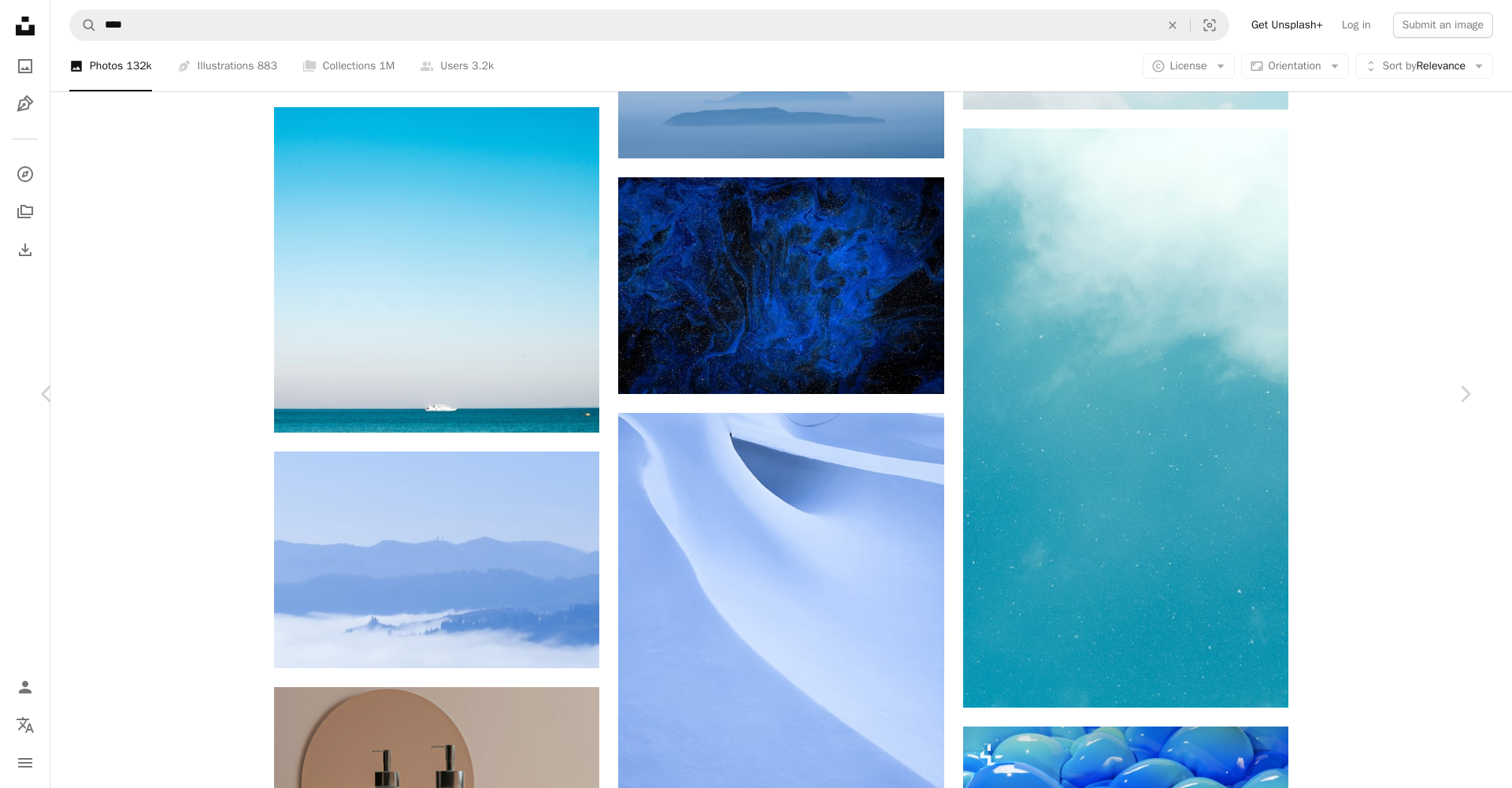 click on "An X shape" at bounding box center (16, 16) 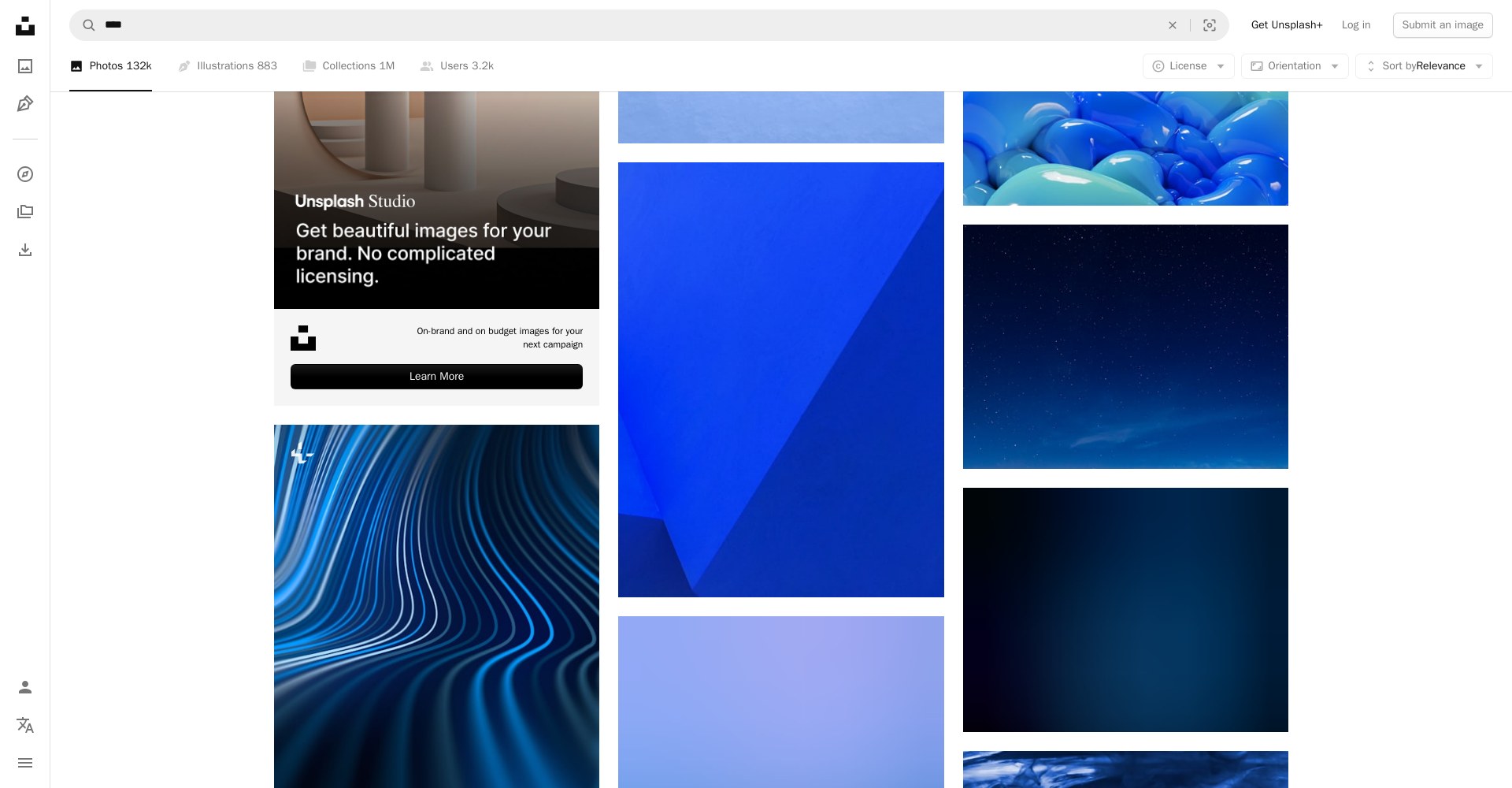 scroll, scrollTop: 3925, scrollLeft: 0, axis: vertical 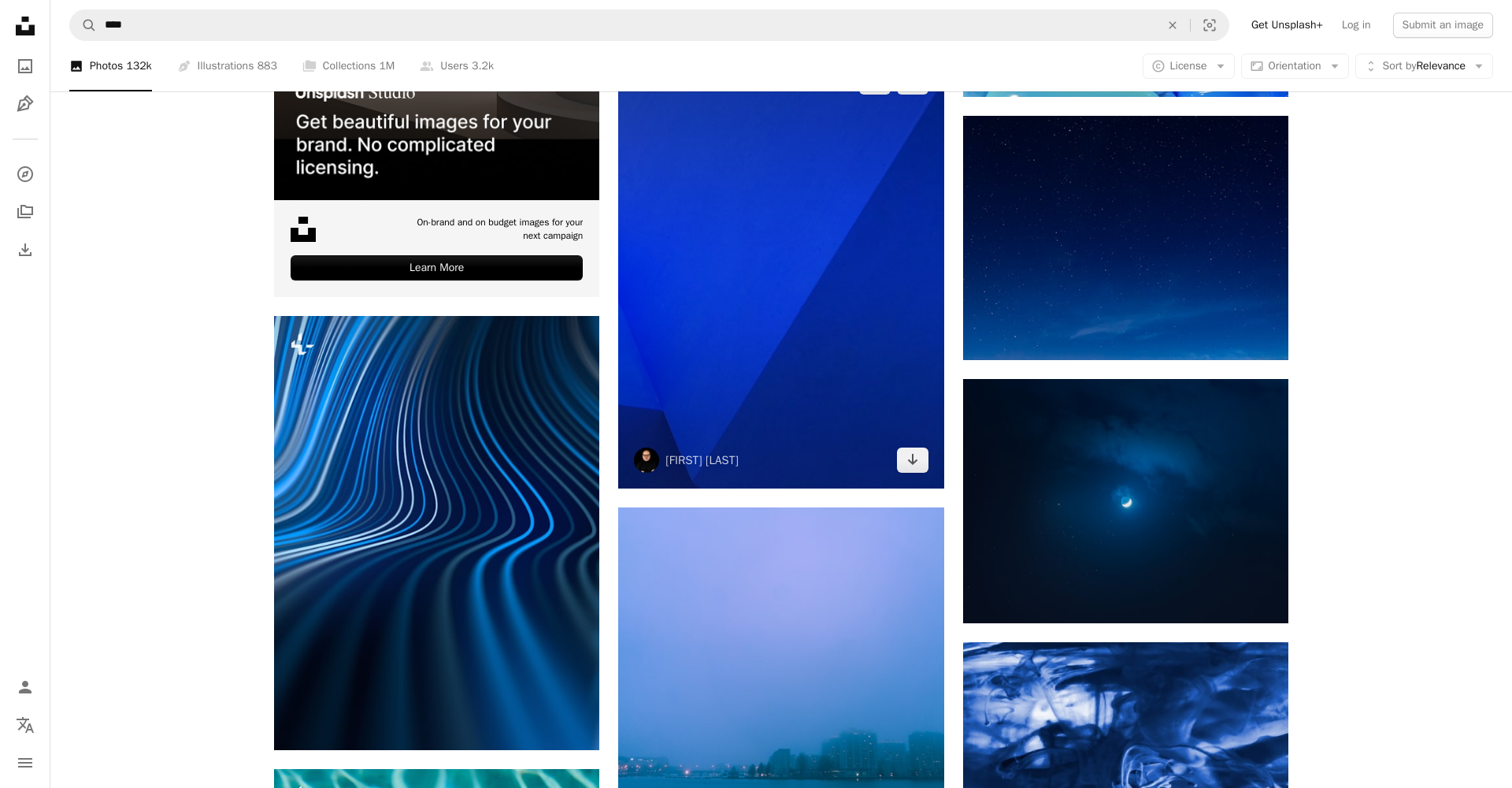 click at bounding box center [780, 270] 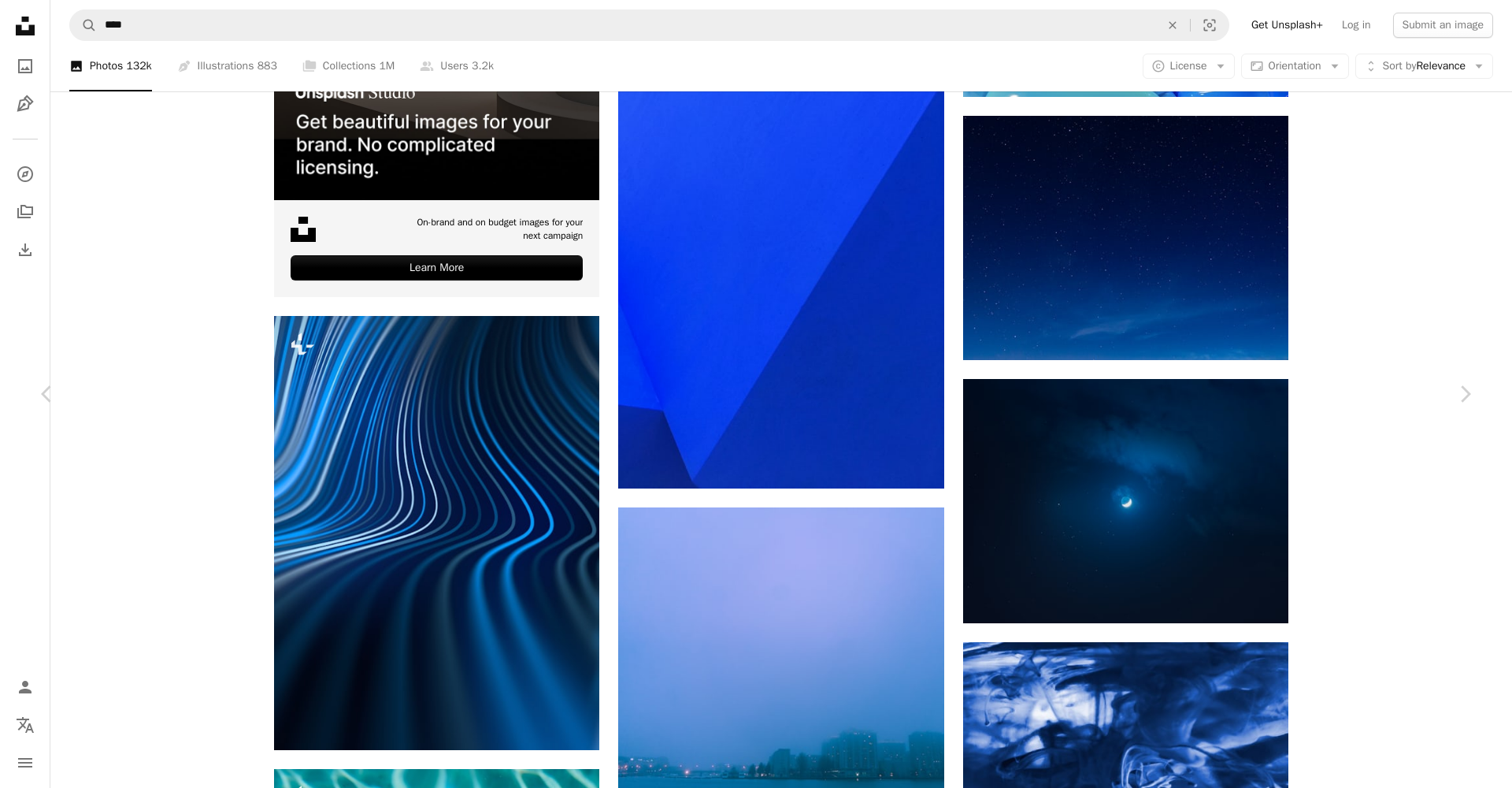 click on "An X shape" at bounding box center [16, 16] 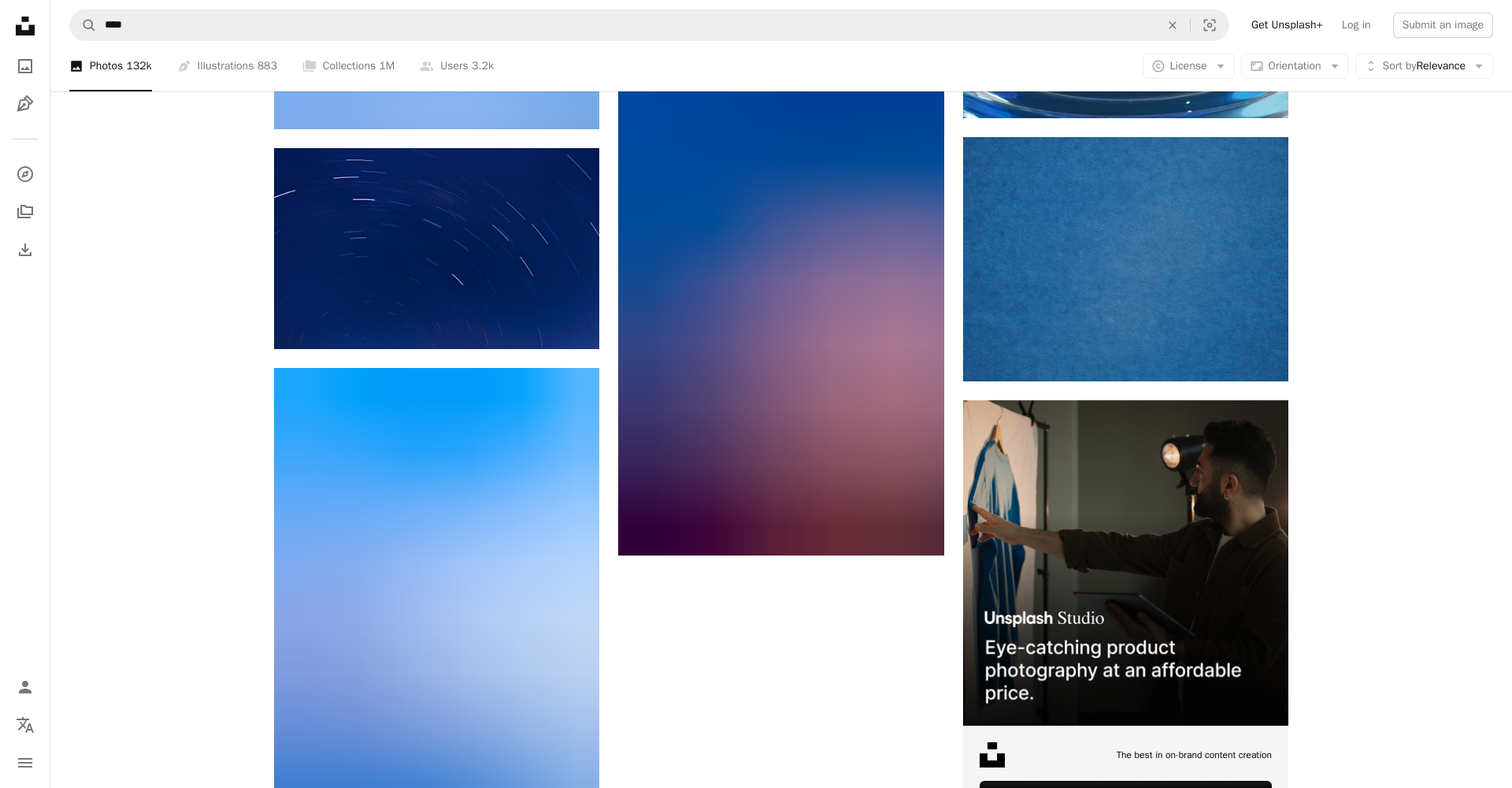 scroll, scrollTop: 6325, scrollLeft: 0, axis: vertical 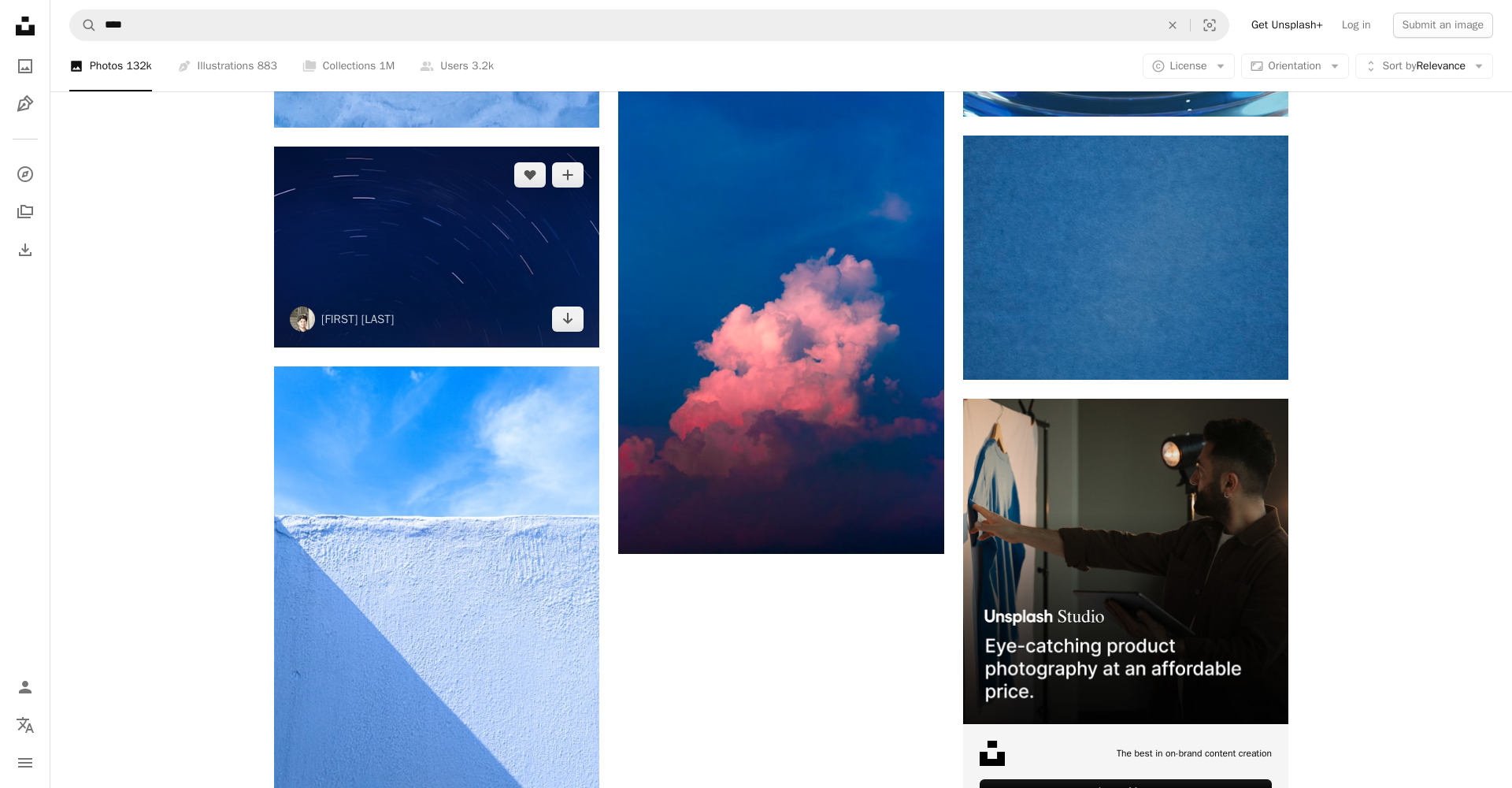 click at bounding box center [436, 247] 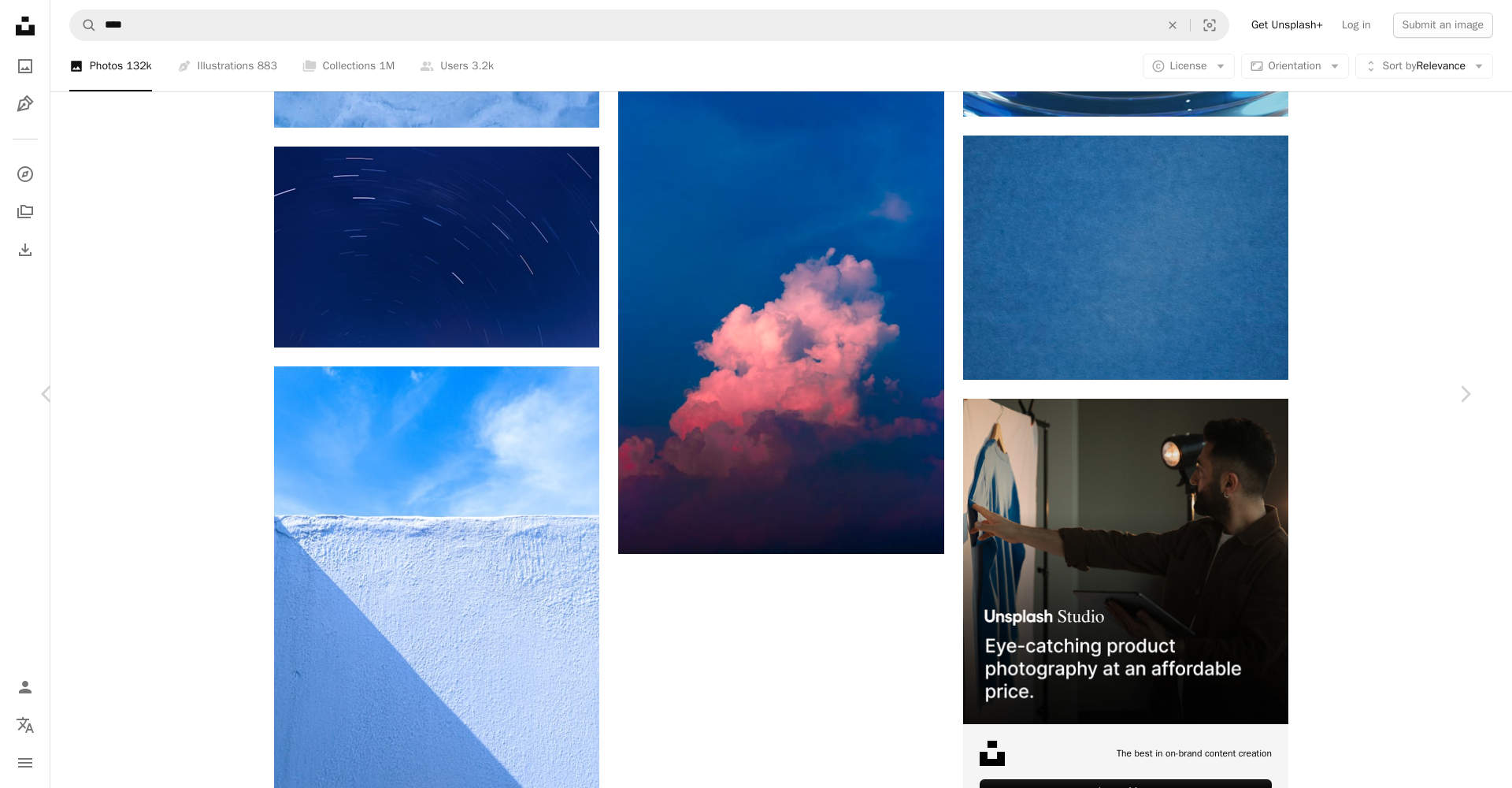 click on "An X shape" at bounding box center (16, 16) 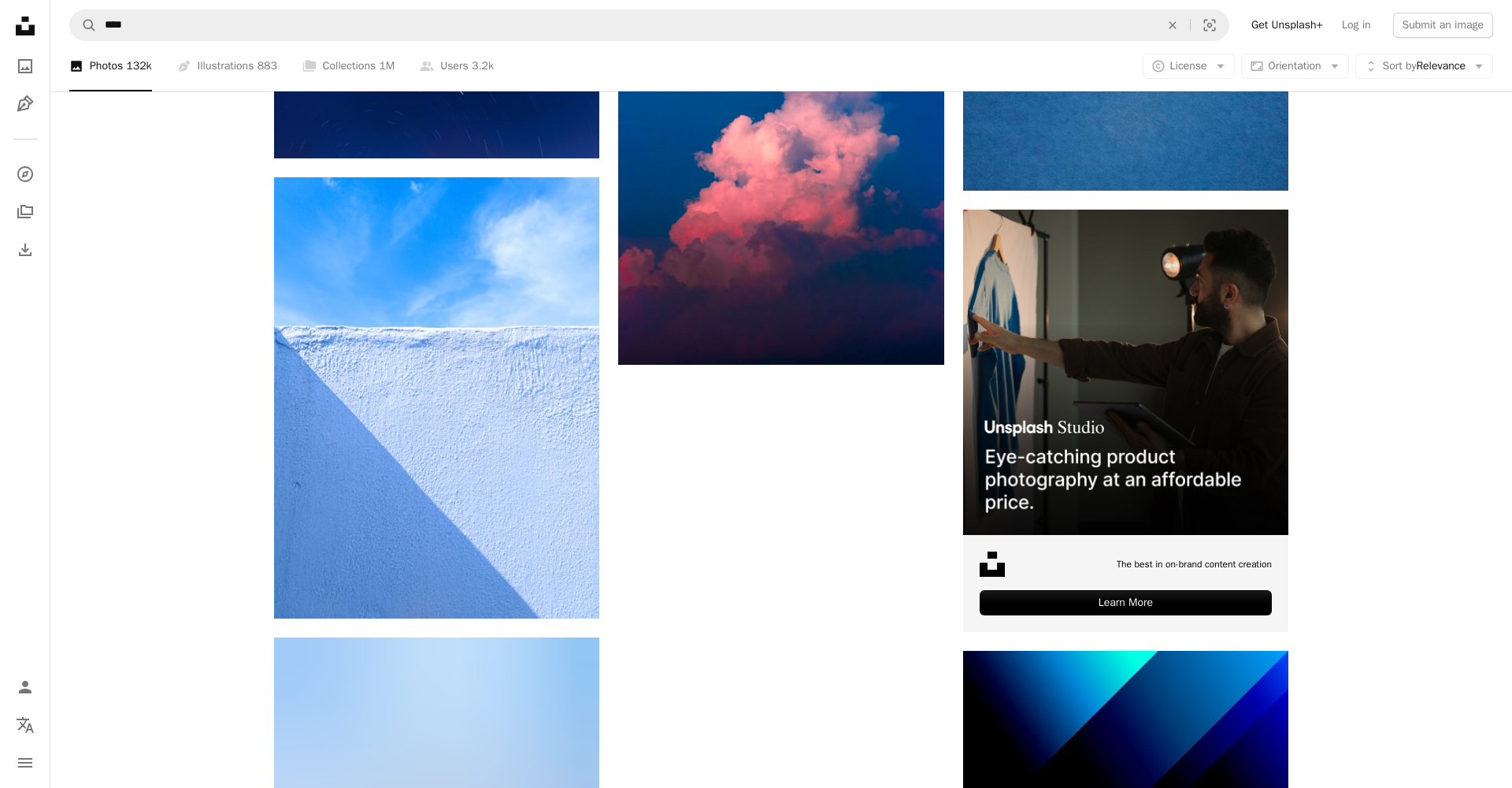 scroll, scrollTop: 6503, scrollLeft: 0, axis: vertical 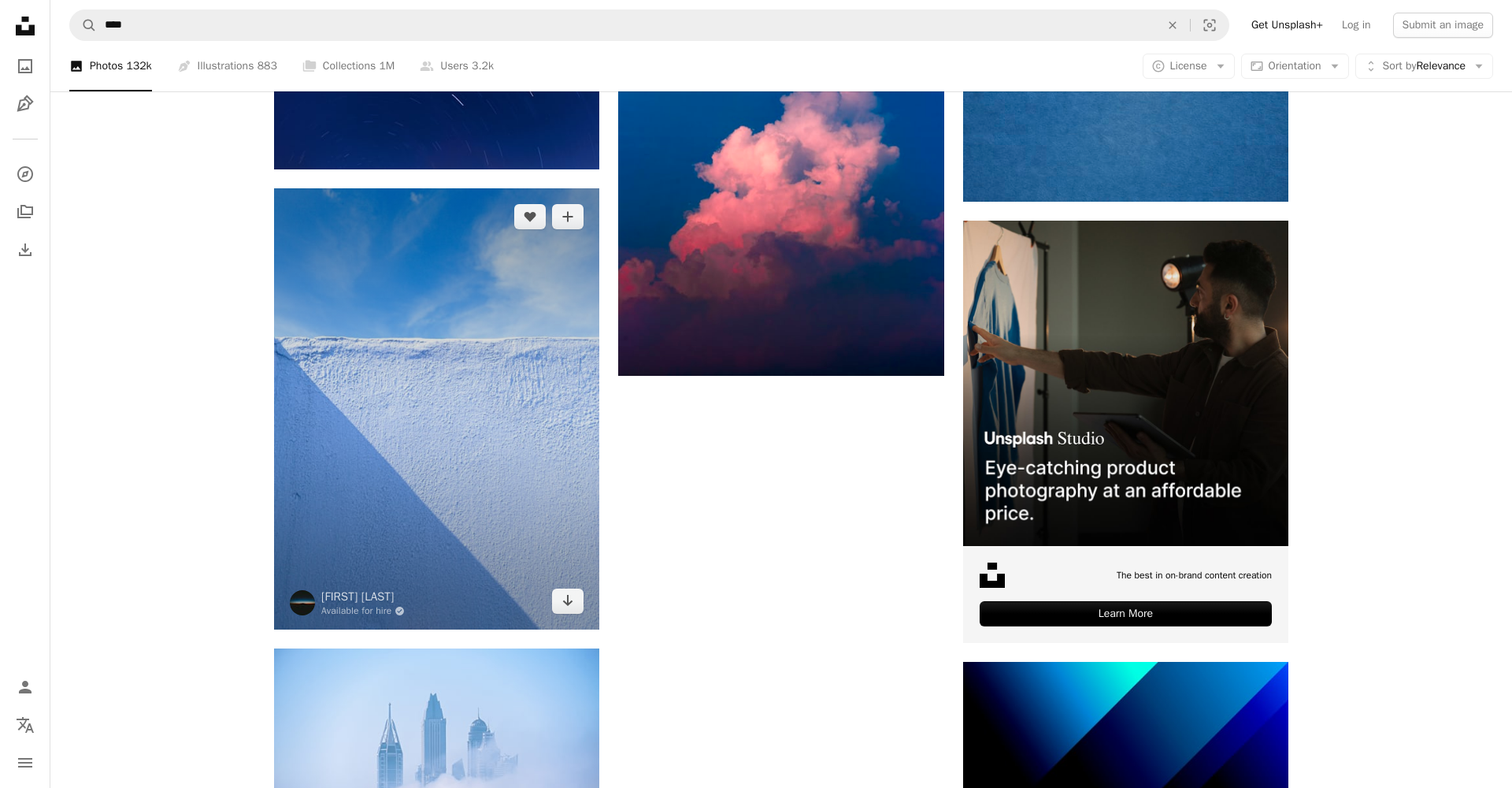 click at bounding box center [436, 409] 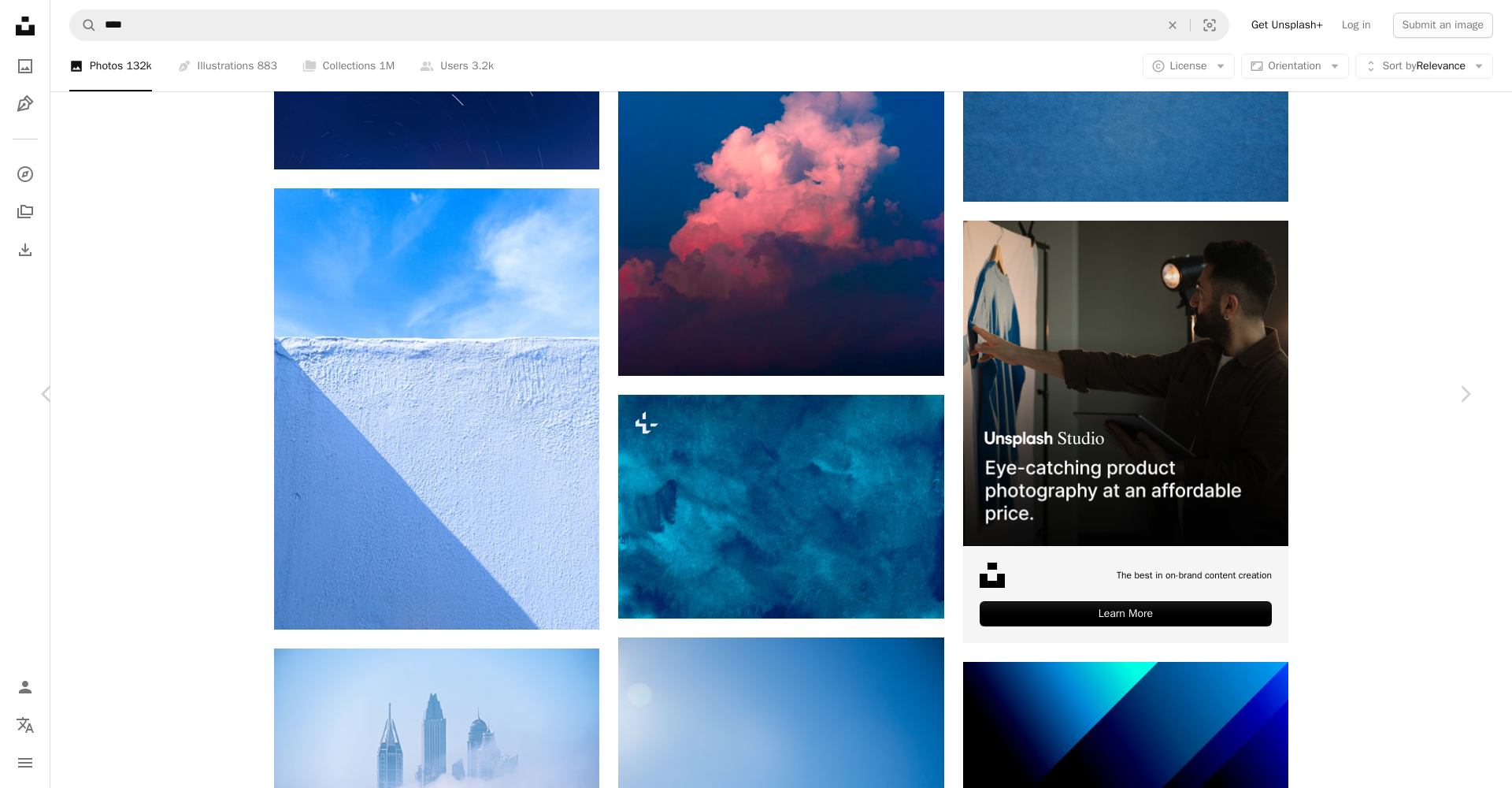 click on "An X shape" at bounding box center [16, 16] 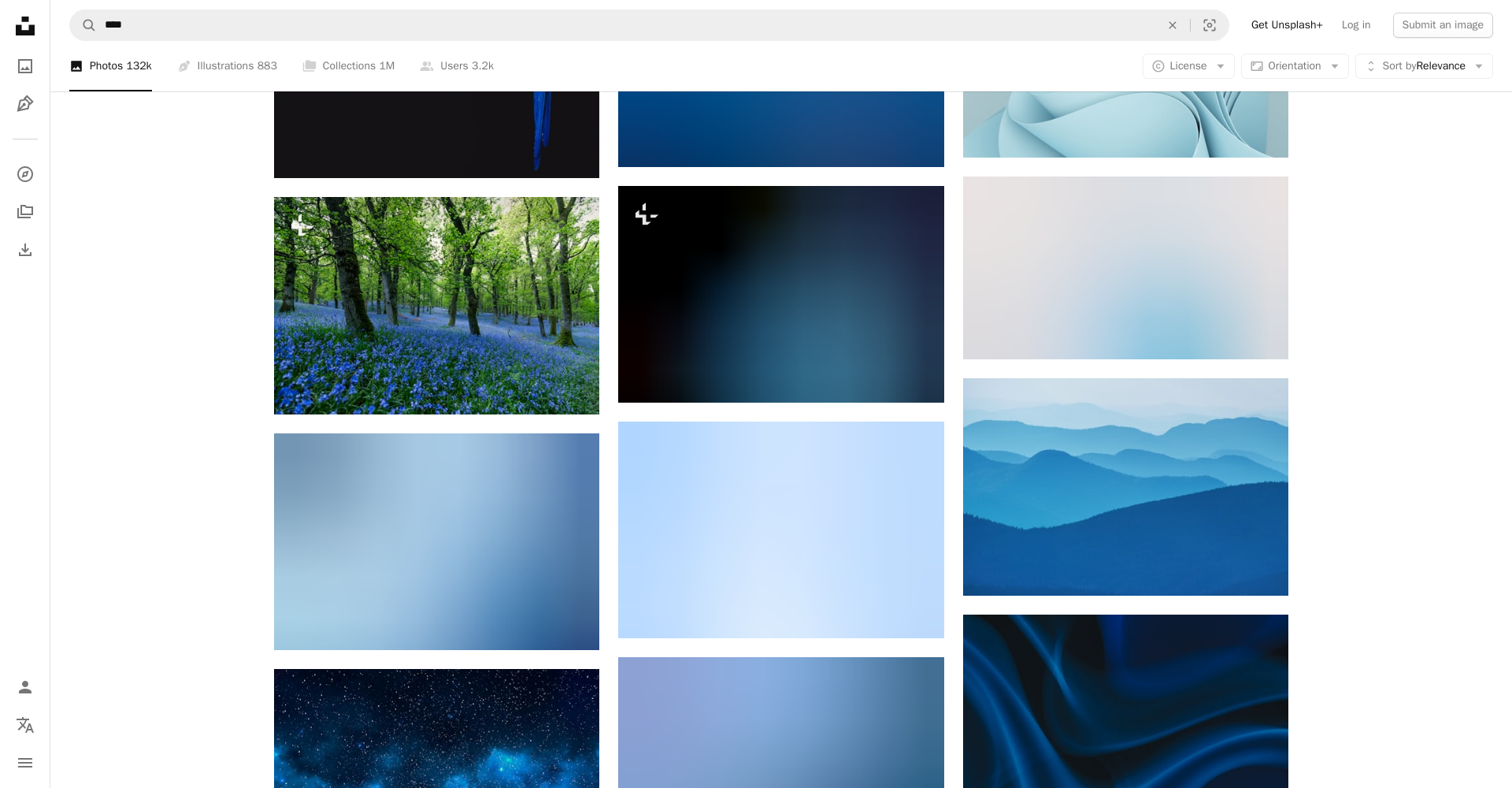 scroll, scrollTop: 7445, scrollLeft: 0, axis: vertical 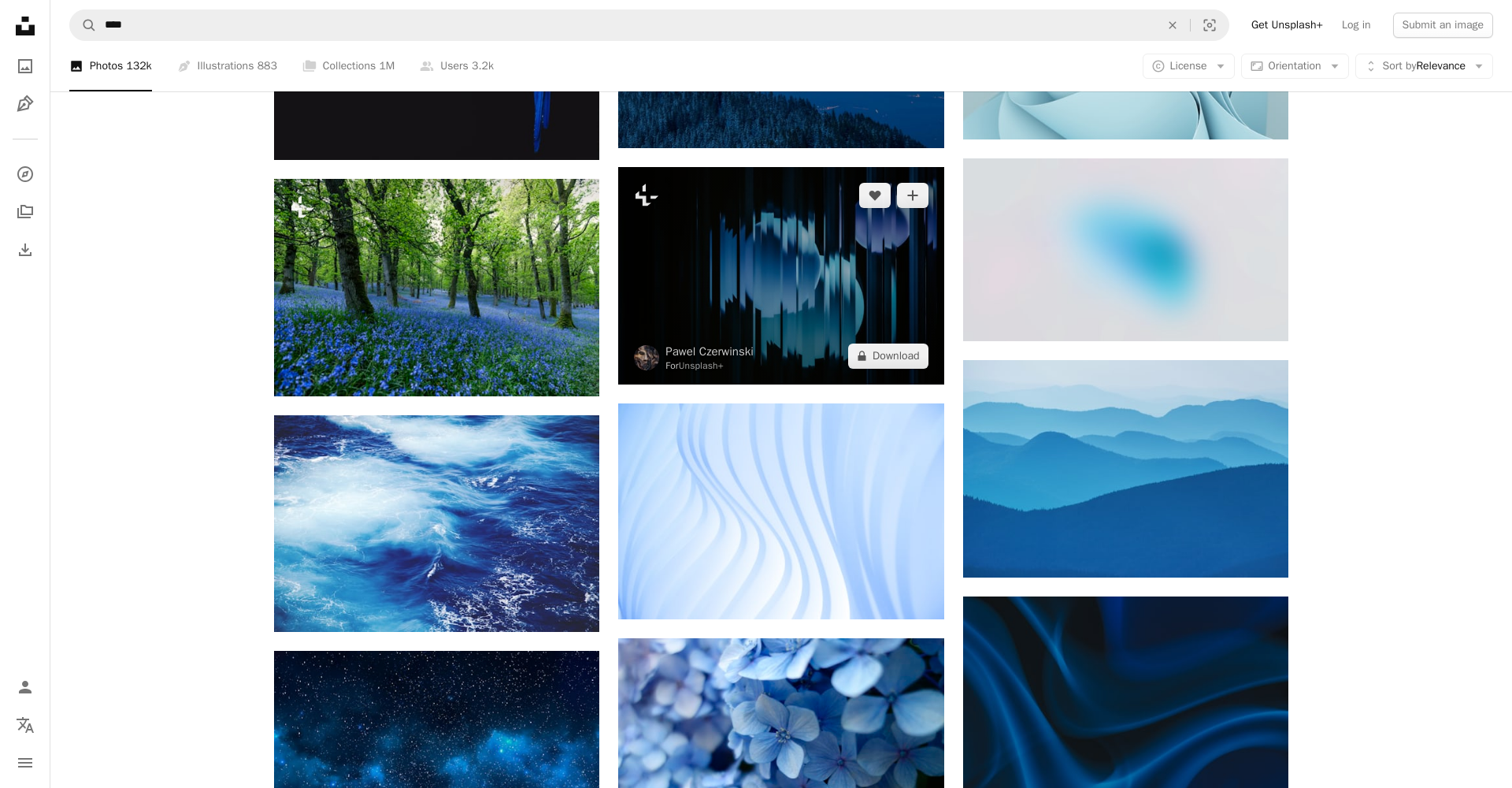 click at bounding box center (780, 275) 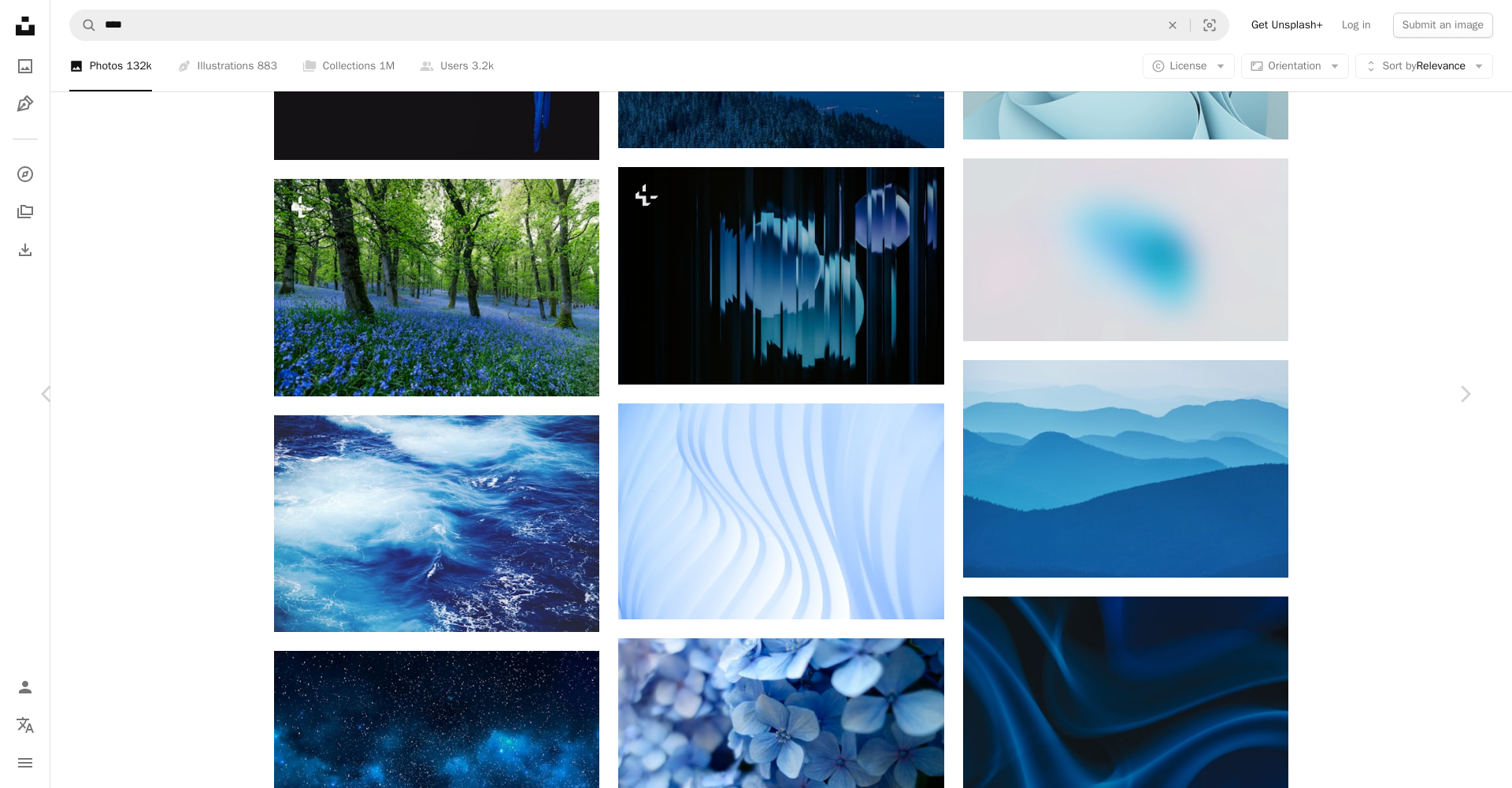 click on "An X shape" at bounding box center [16, 16] 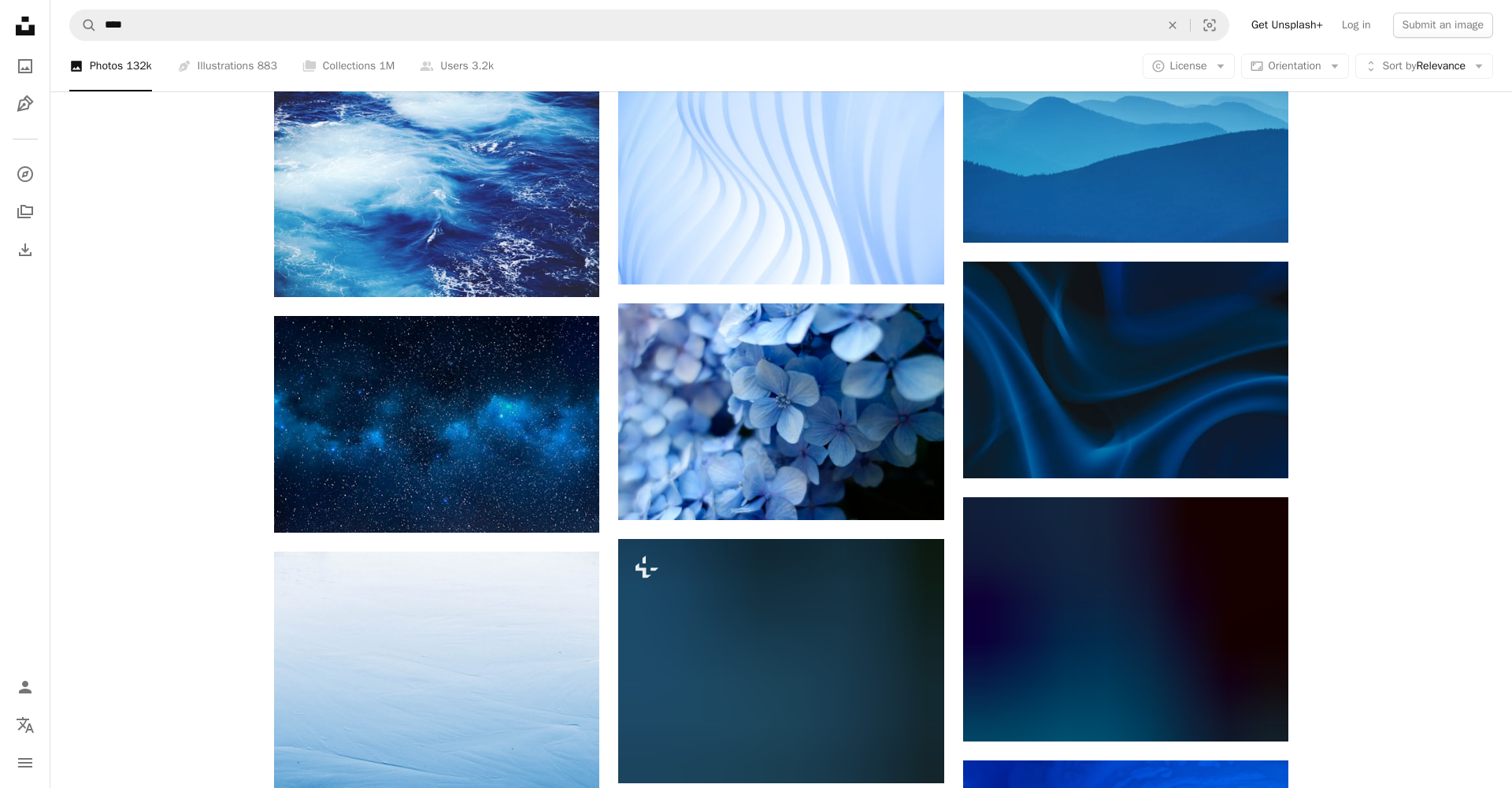 scroll, scrollTop: 7782, scrollLeft: 0, axis: vertical 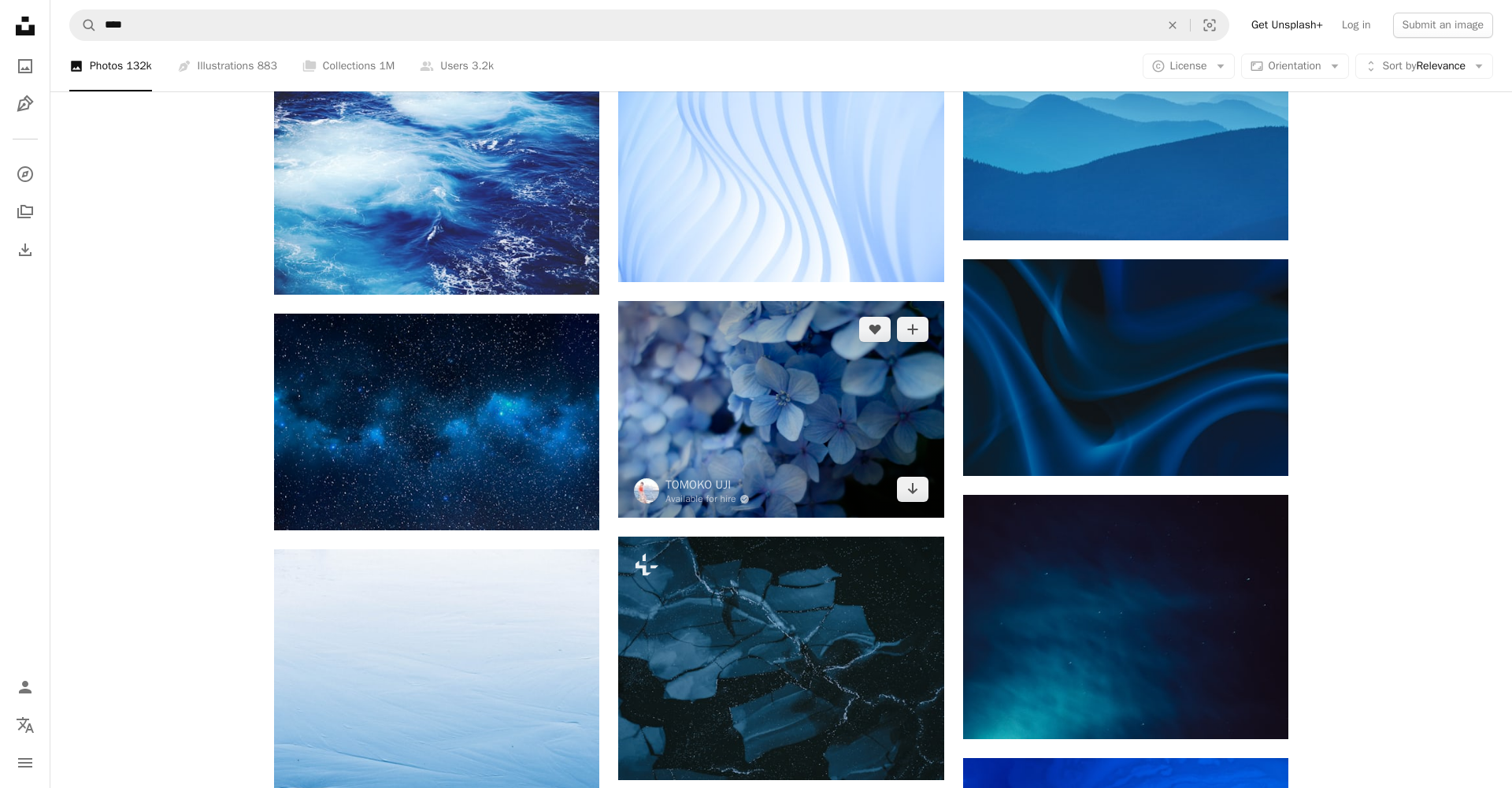 click at bounding box center (780, 409) 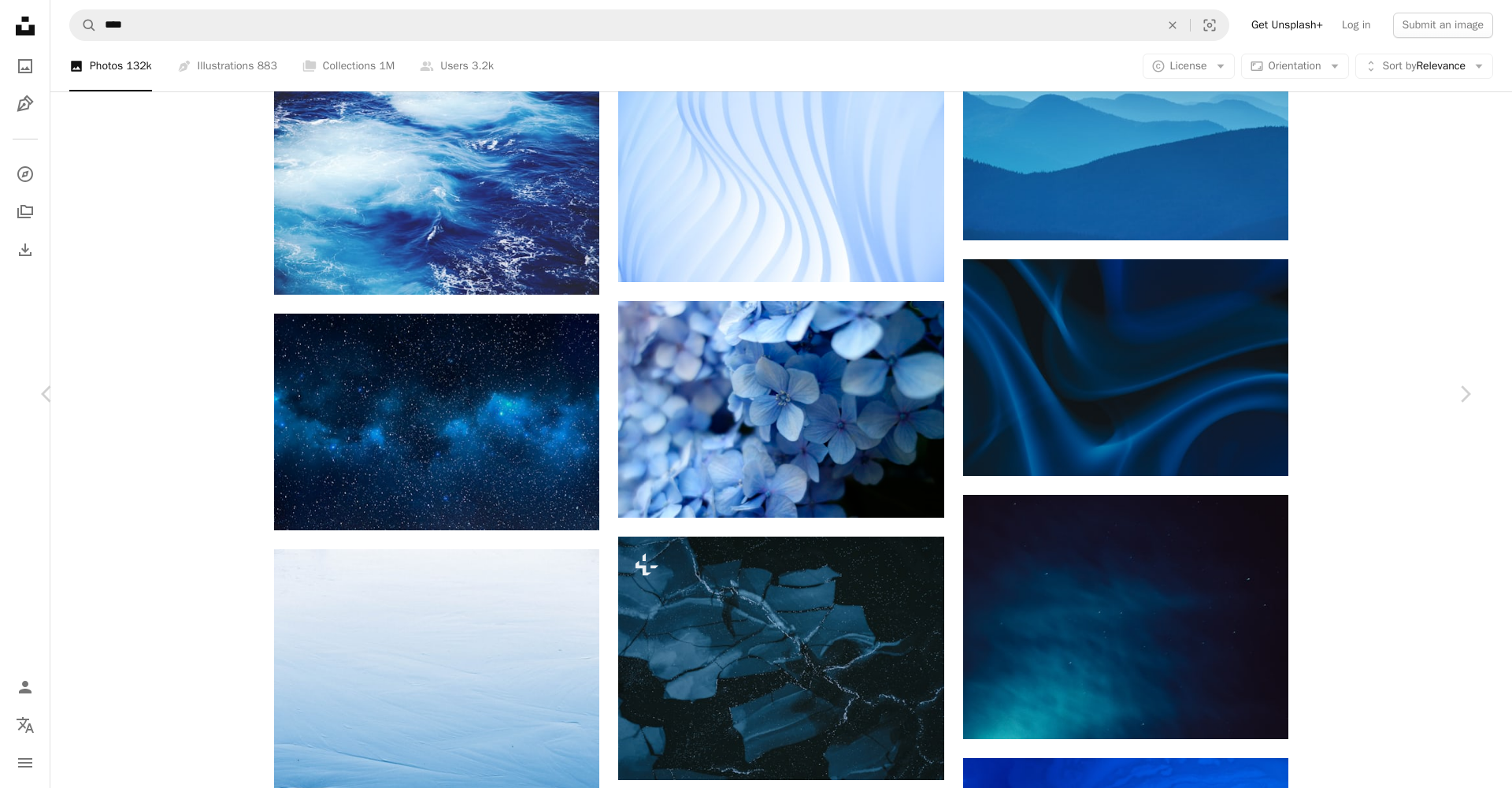 click on "An X shape" at bounding box center [16, 16] 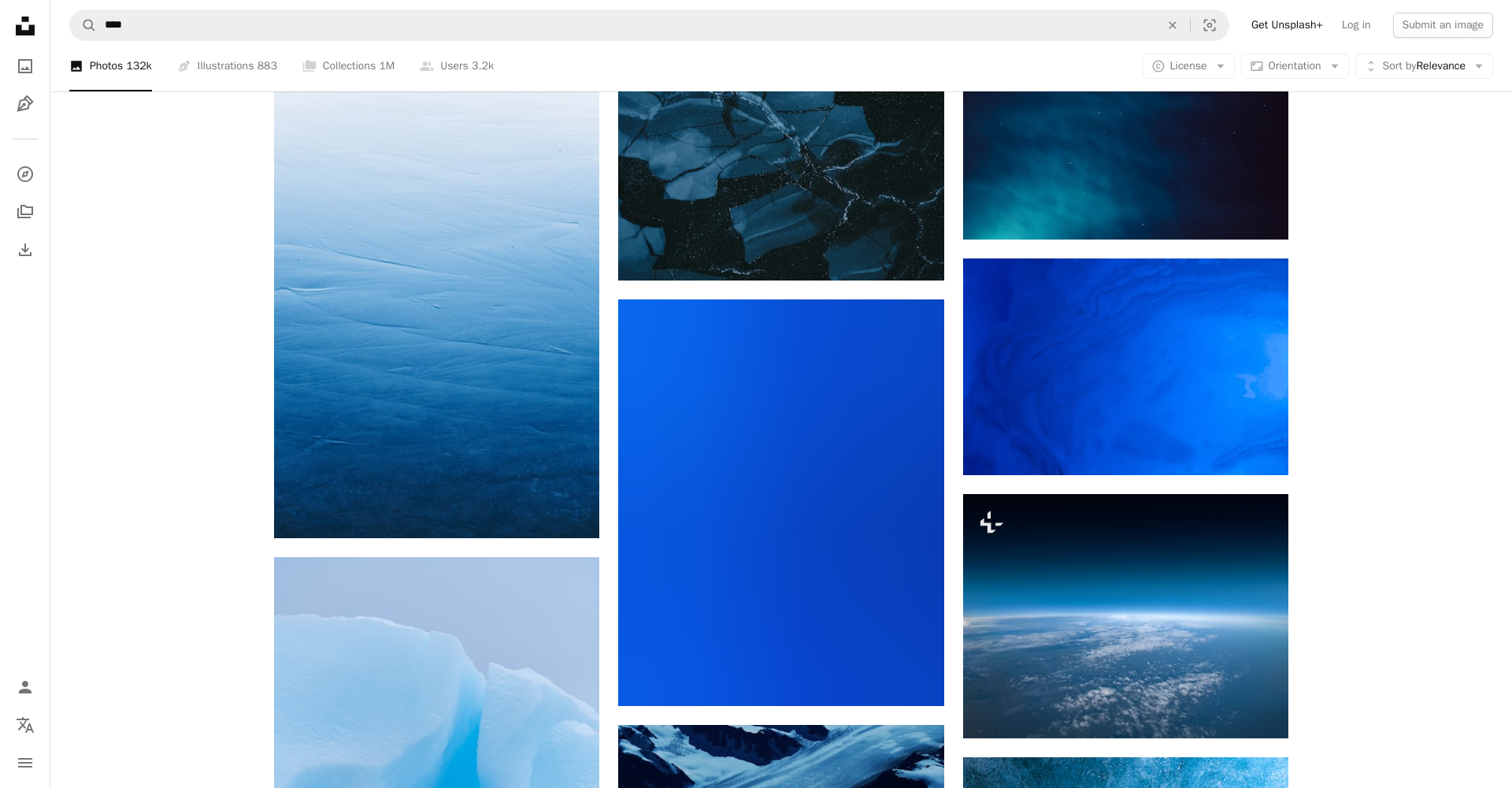scroll, scrollTop: 8309, scrollLeft: 0, axis: vertical 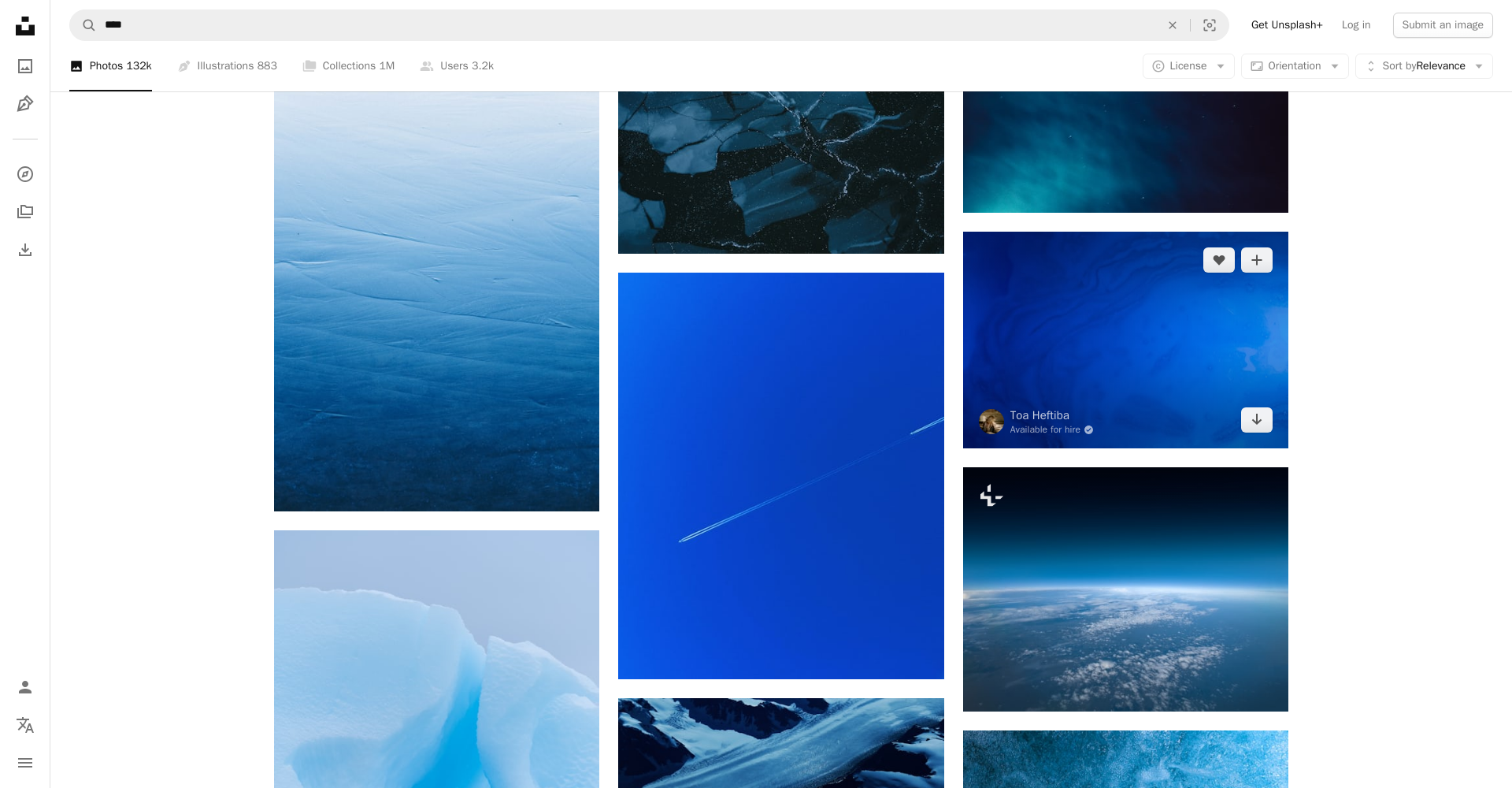 click at bounding box center [1125, 340] 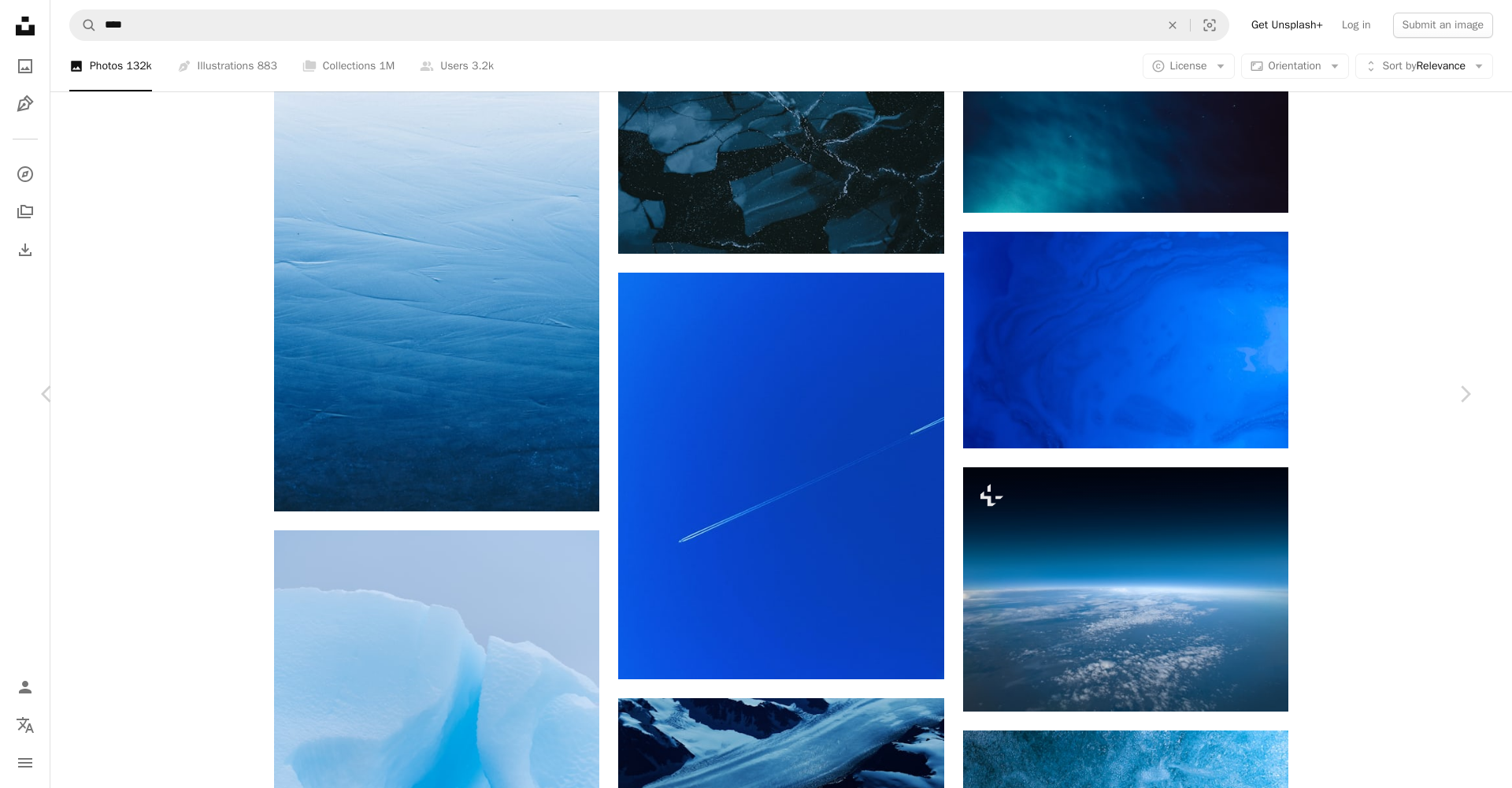 click on "An X shape" at bounding box center [16, 16] 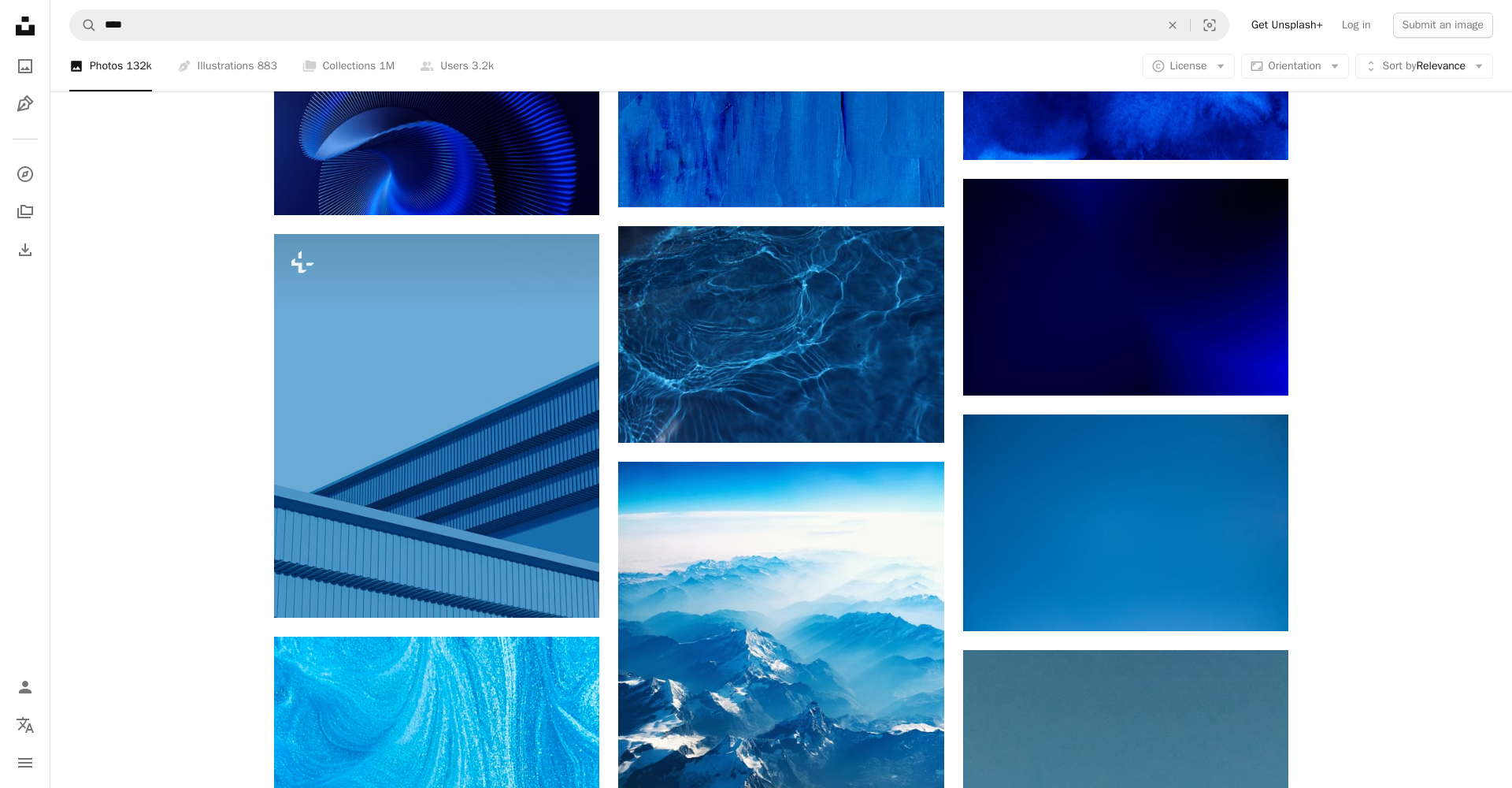 scroll, scrollTop: 976, scrollLeft: 0, axis: vertical 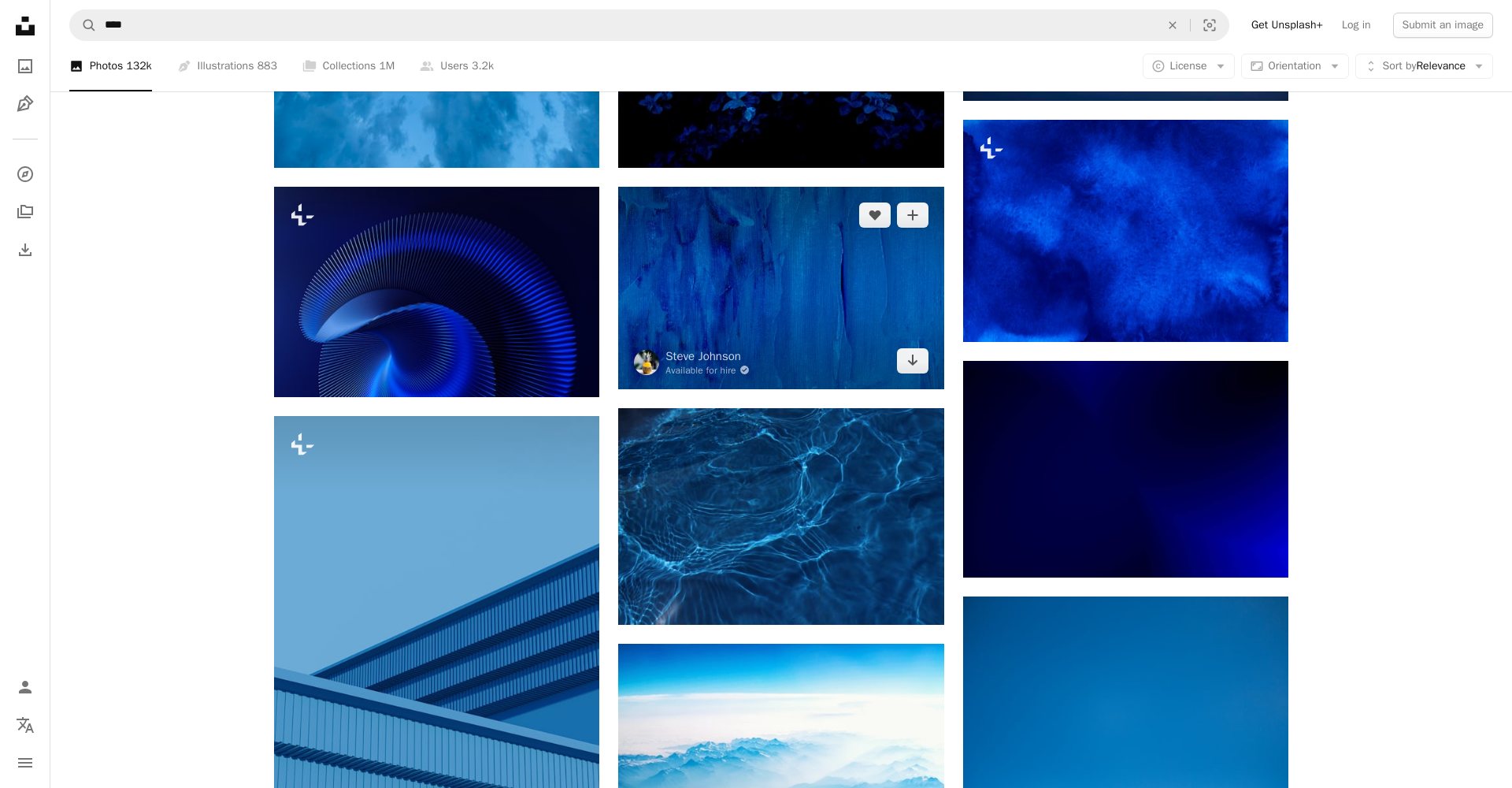 click at bounding box center [780, 288] 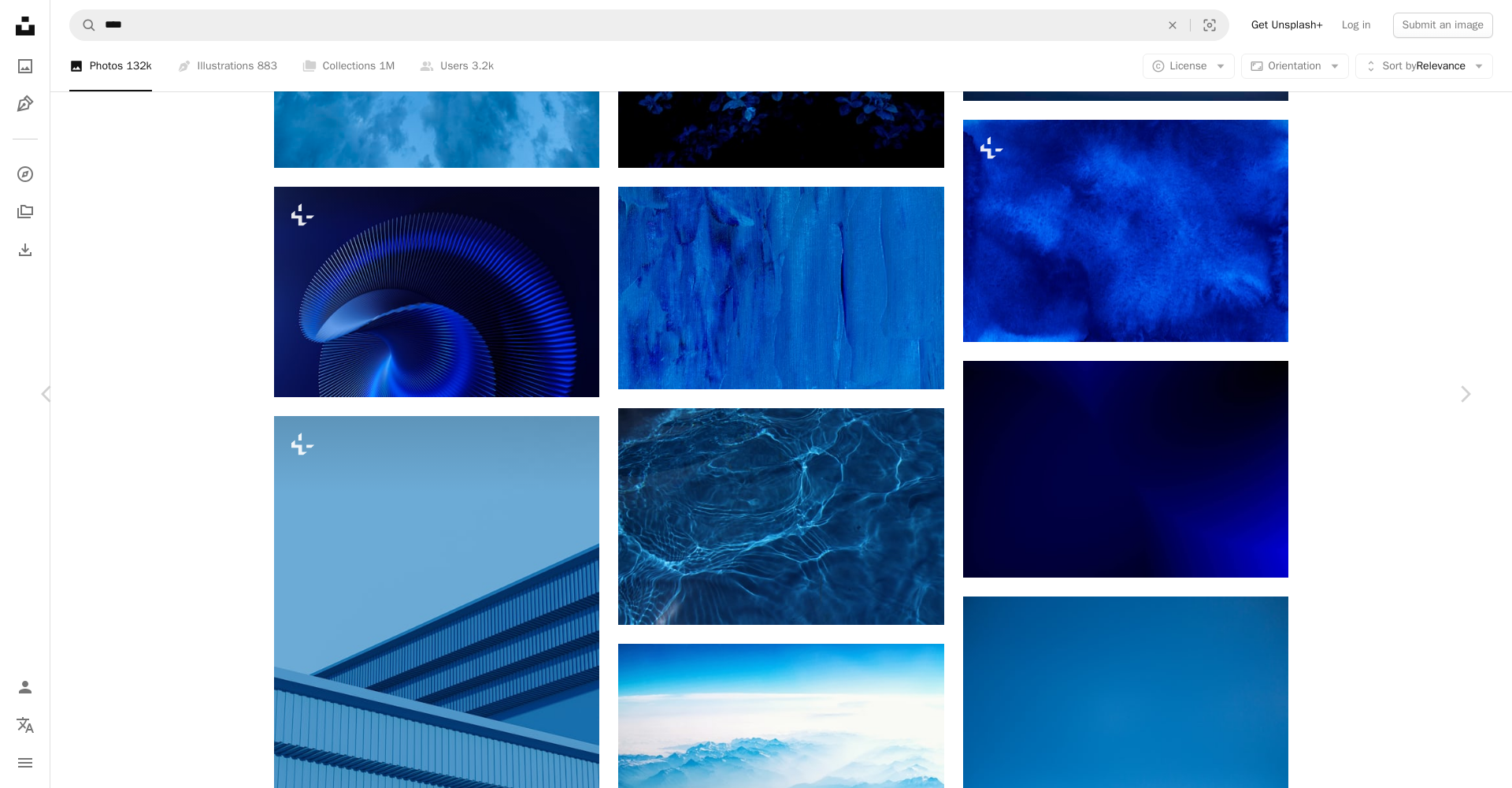 click on "Download free" at bounding box center [1316, 11829] 